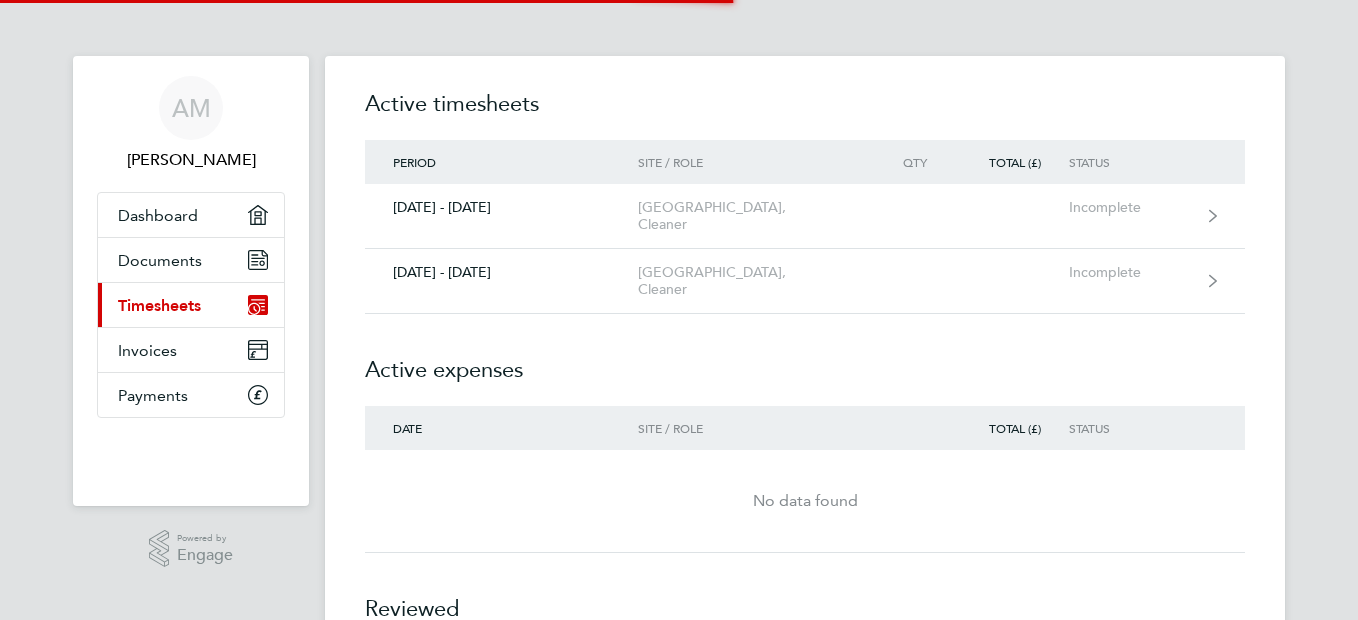 scroll, scrollTop: 0, scrollLeft: 0, axis: both 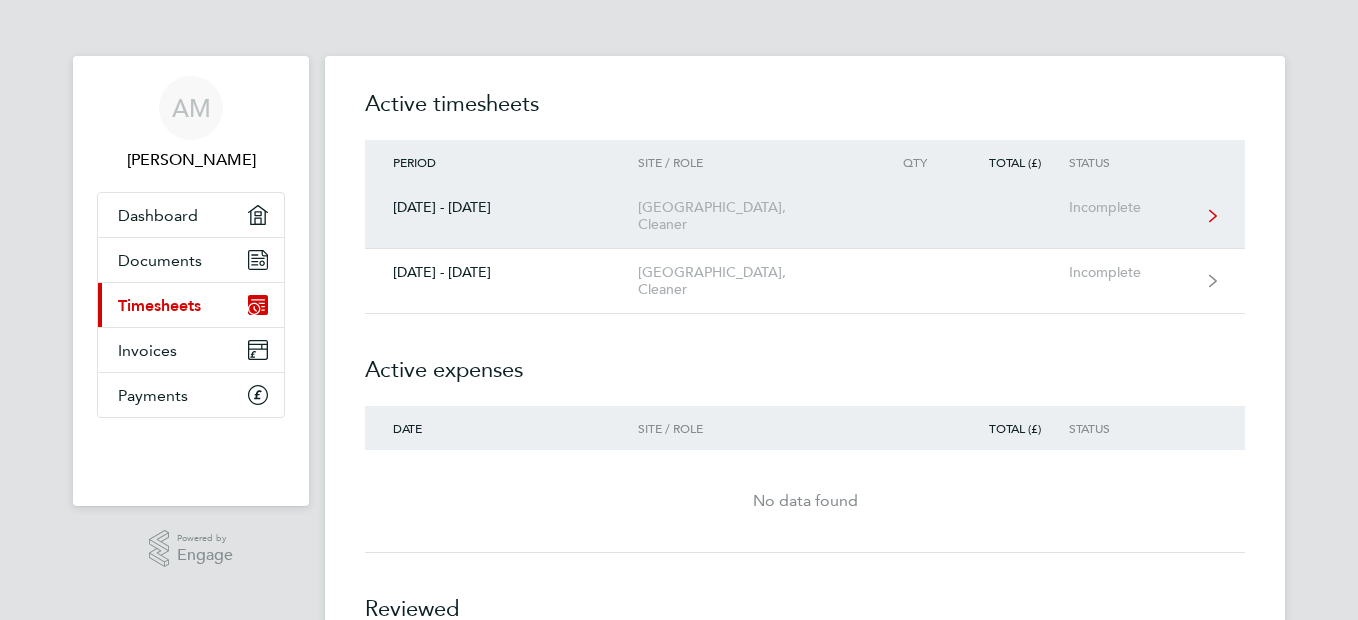 click on "[DATE] - [DATE]" 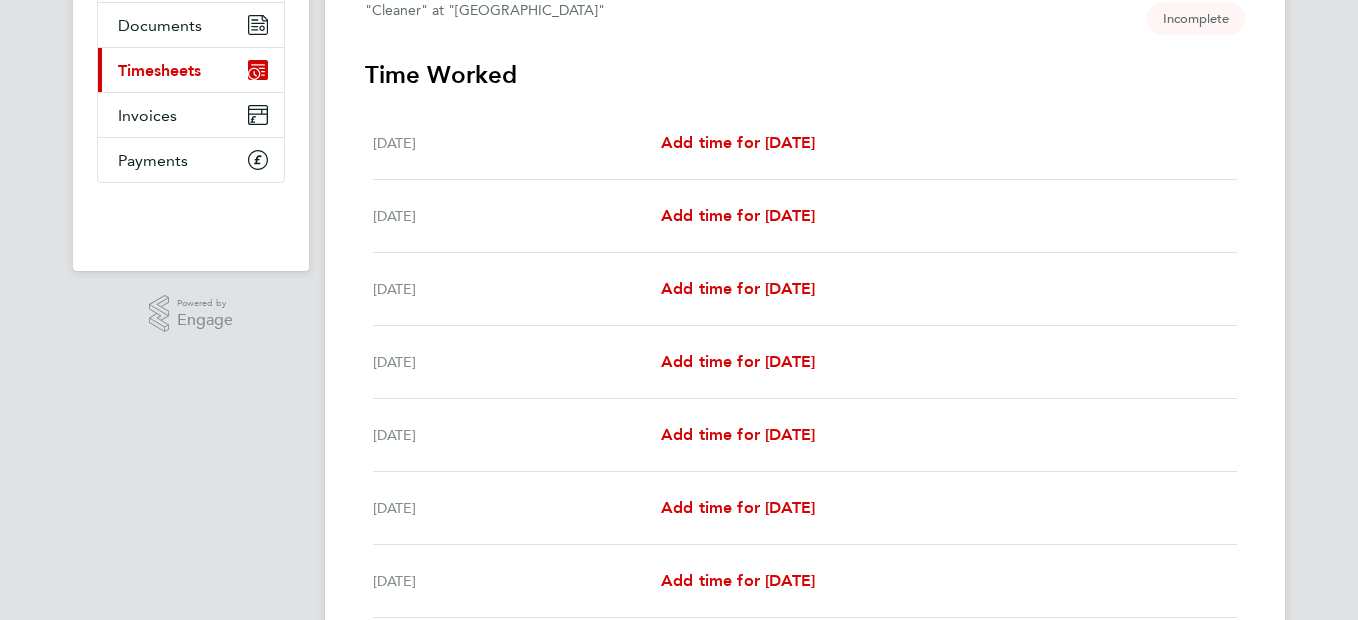 scroll, scrollTop: 240, scrollLeft: 0, axis: vertical 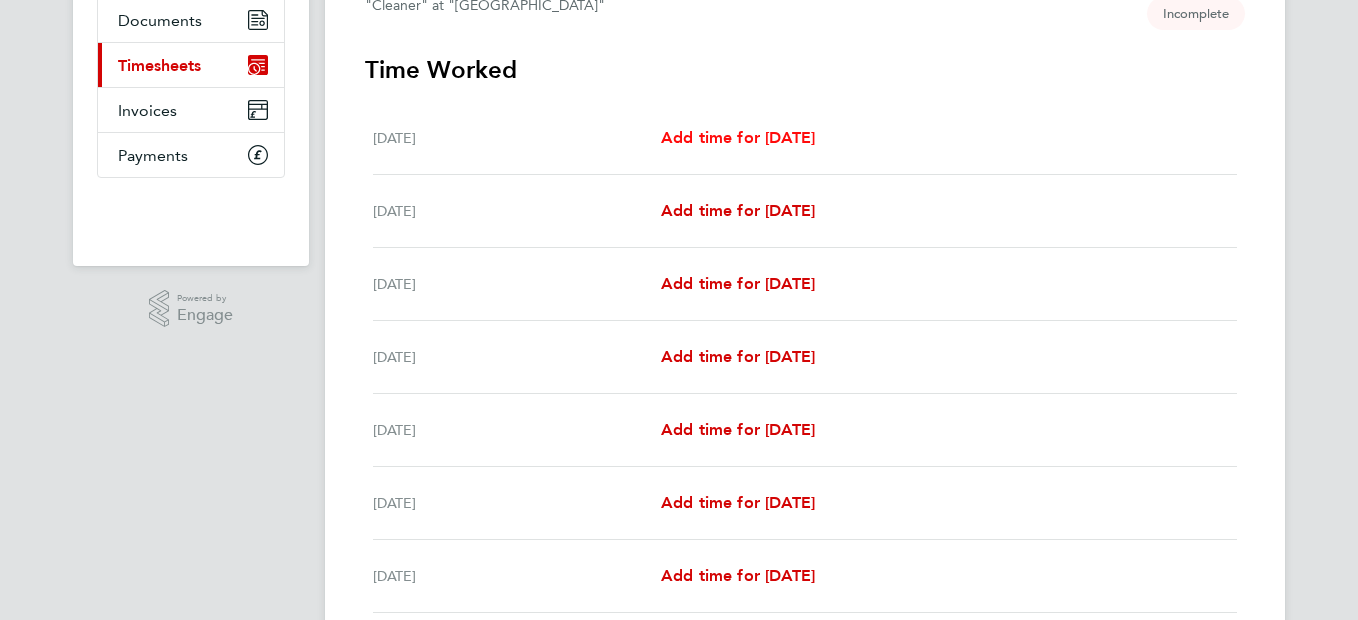 click on "Add time for [DATE]" at bounding box center (738, 137) 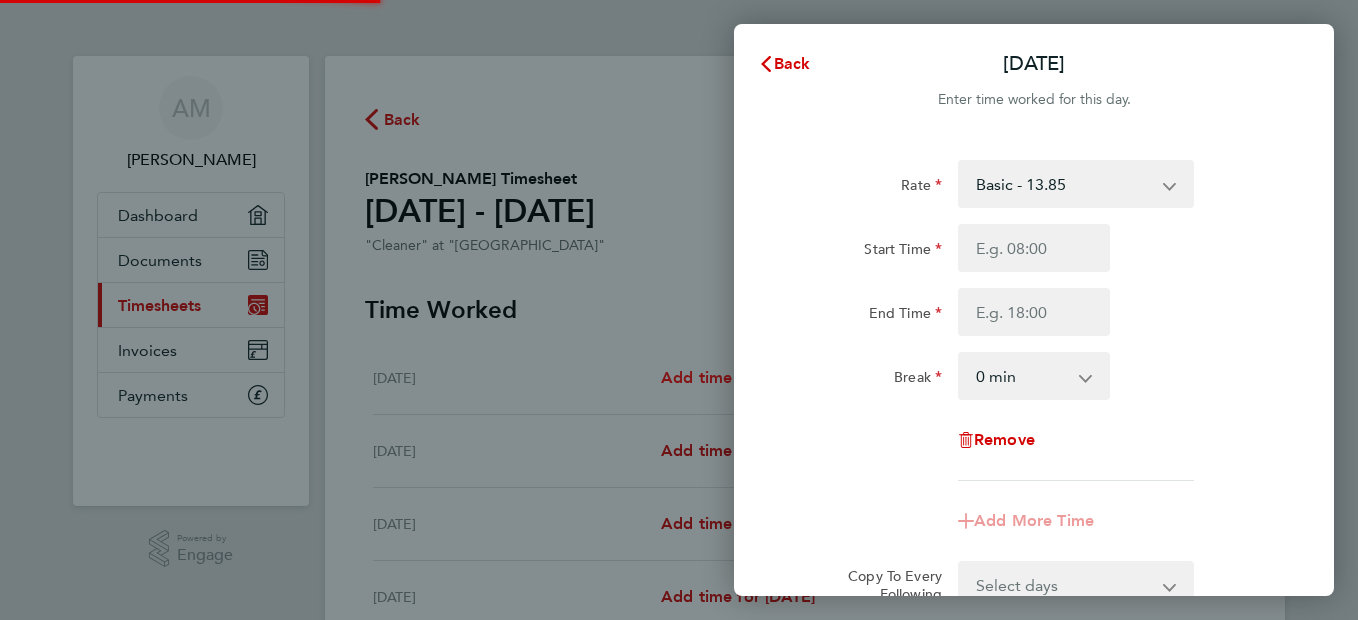 scroll, scrollTop: 0, scrollLeft: 0, axis: both 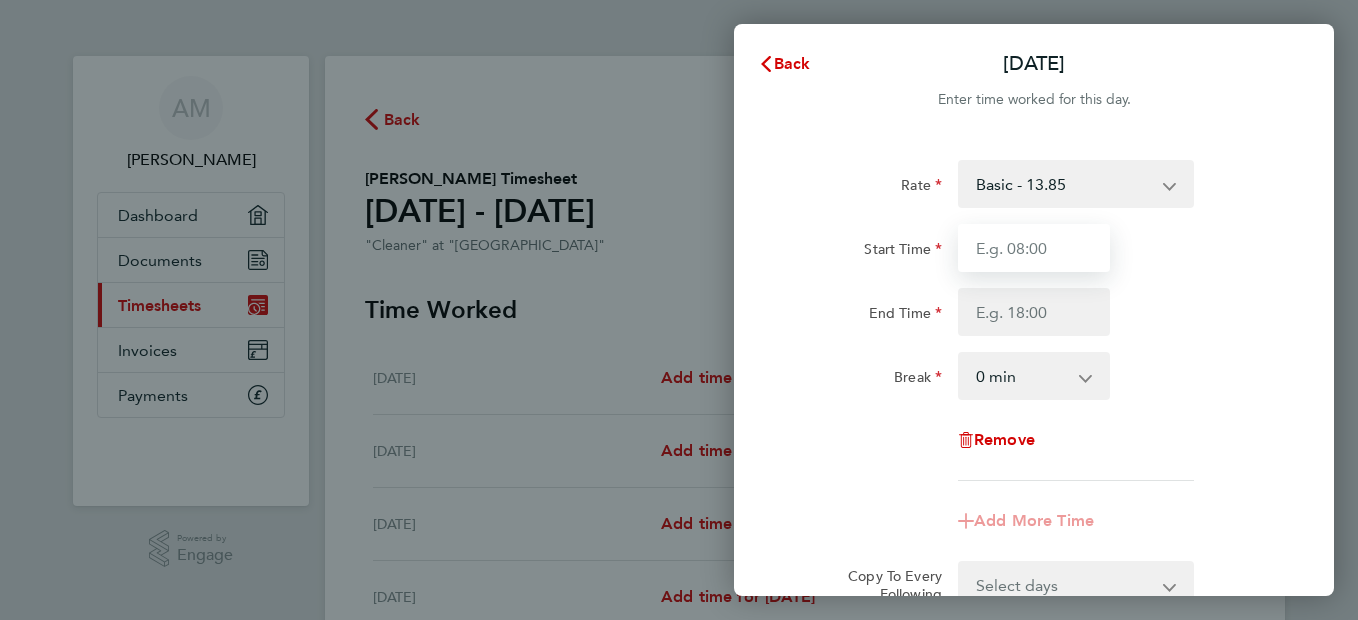 click on "Start Time" at bounding box center [1034, 248] 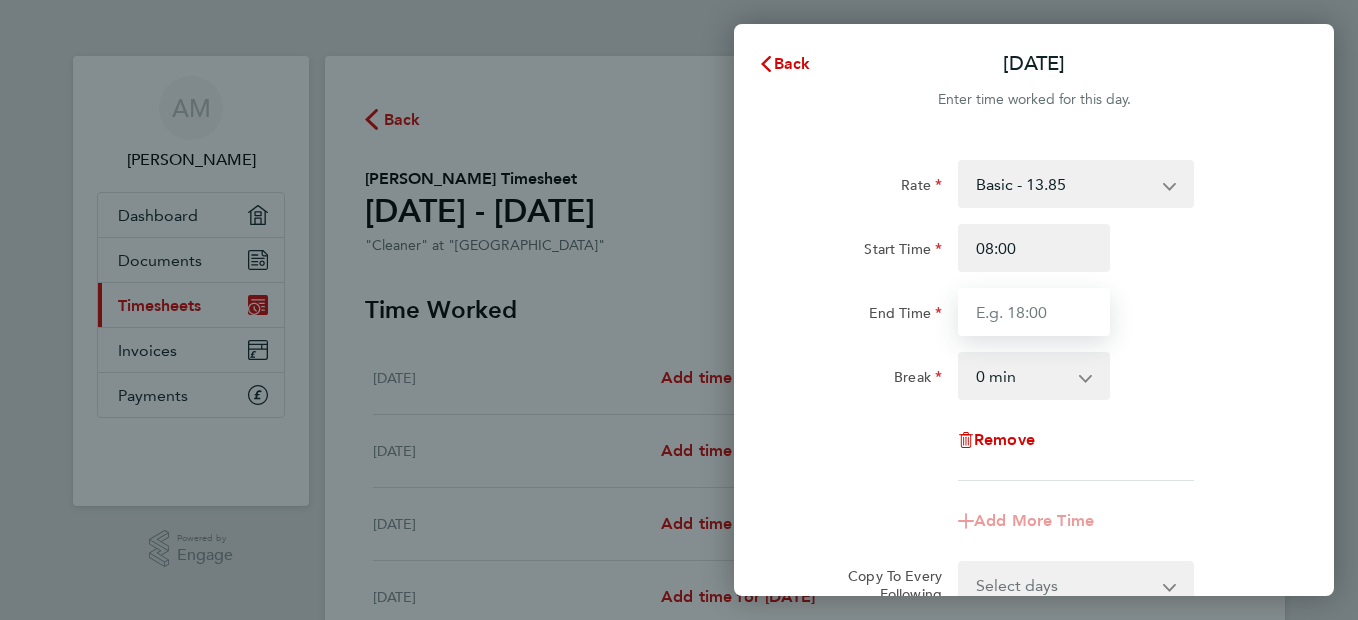 click on "End Time" at bounding box center [1034, 312] 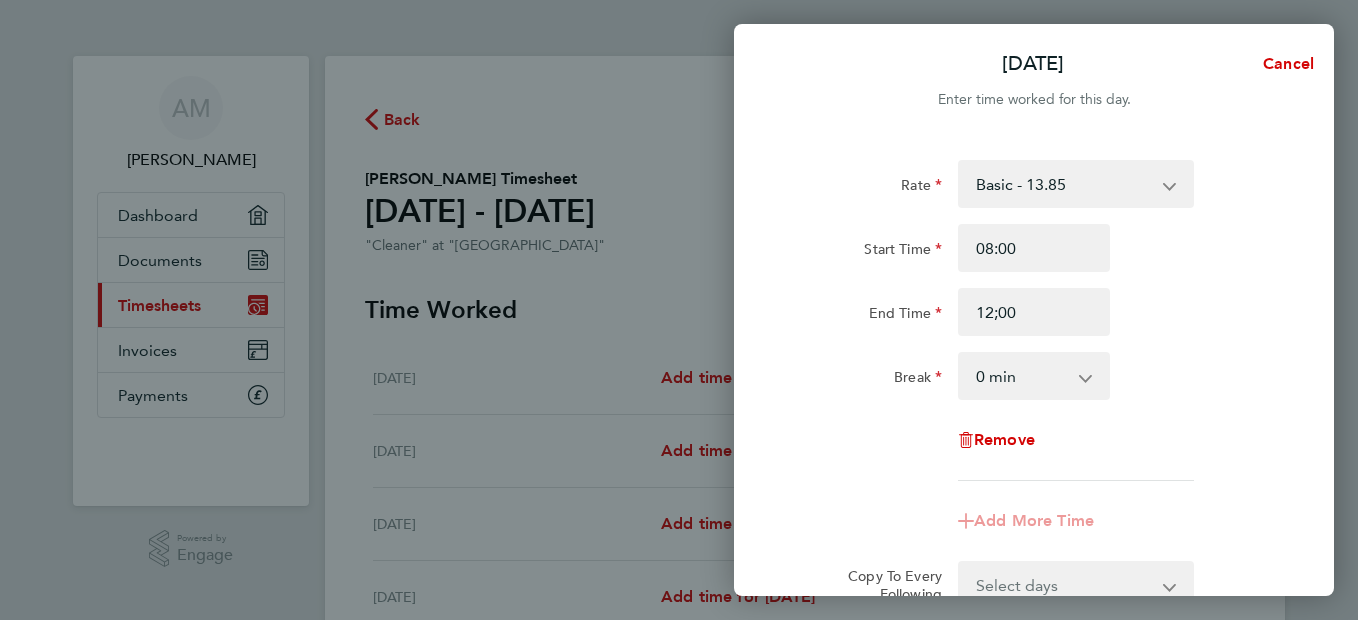 click on "Break  0 min   15 min   30 min   45 min   60 min   75 min   90 min" 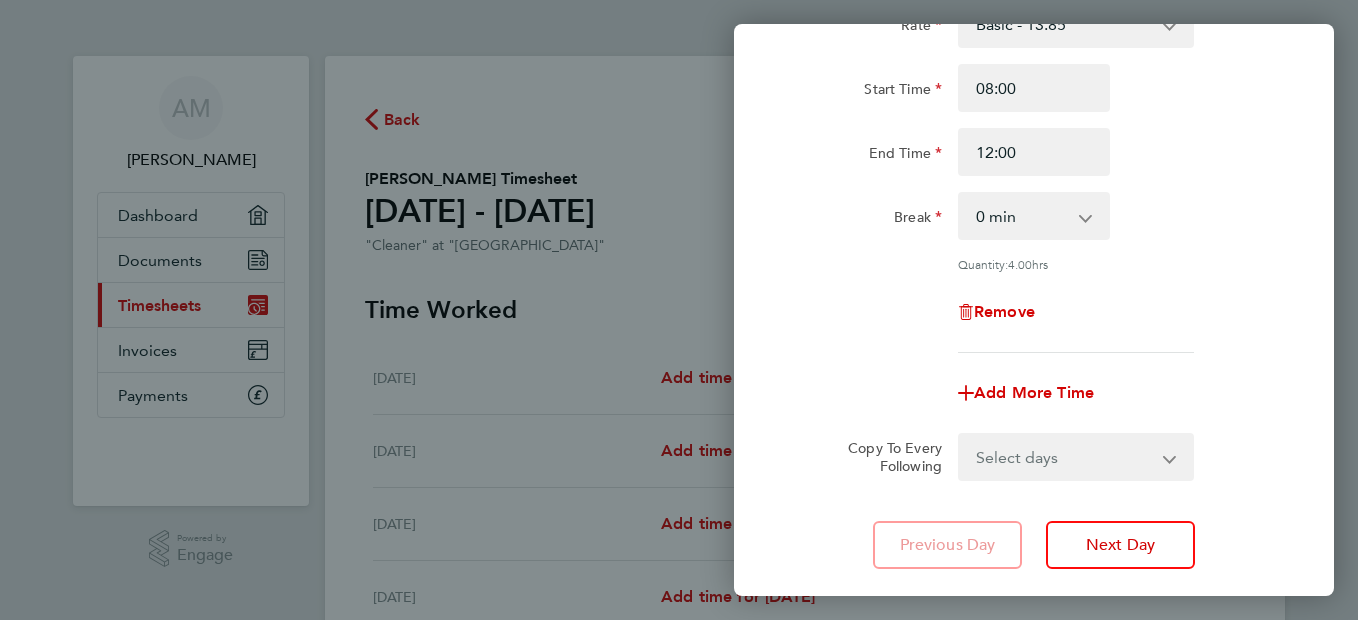 scroll, scrollTop: 200, scrollLeft: 0, axis: vertical 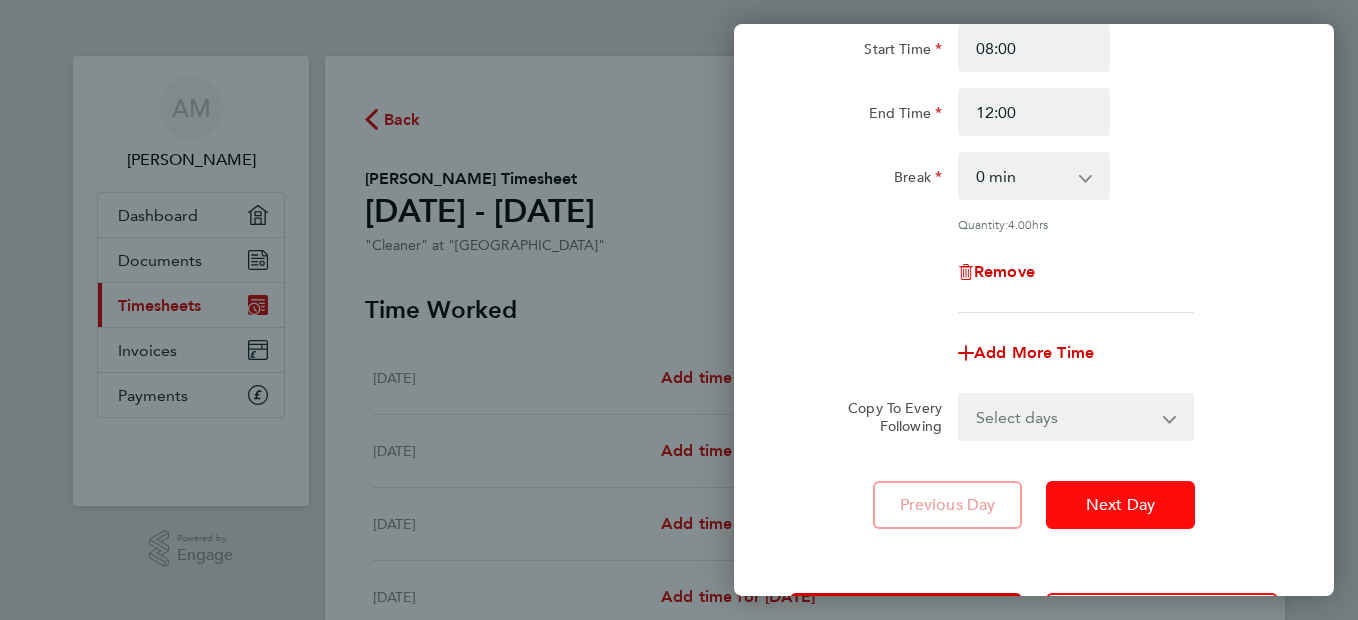 click on "Next Day" 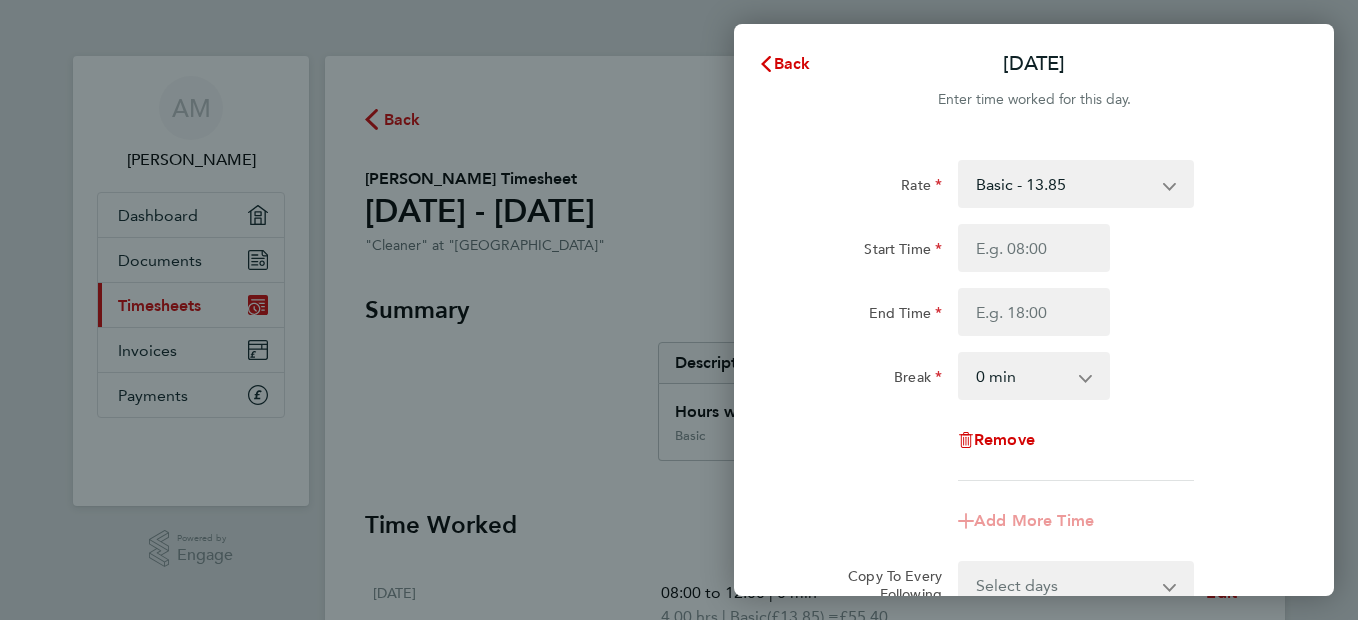 click on "Rate  Basic - 13.85
Start Time End Time Break  0 min   15 min   30 min   45 min   60 min   75 min   90 min
Remove" 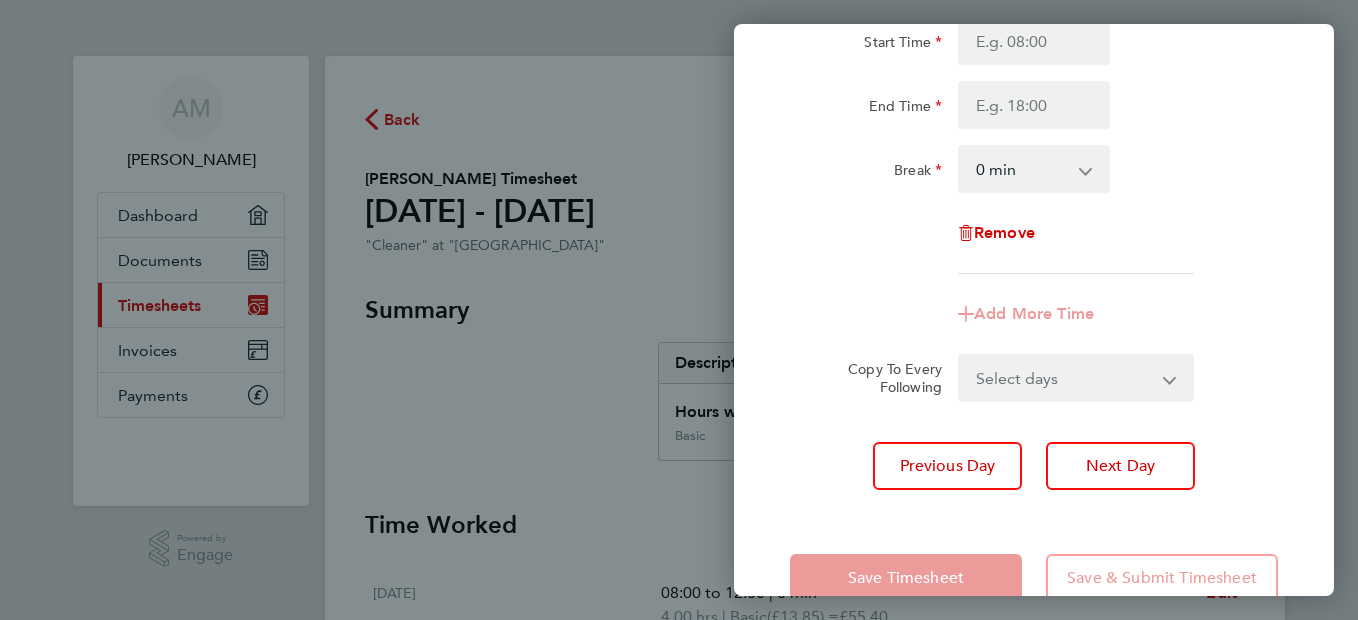 scroll, scrollTop: 240, scrollLeft: 0, axis: vertical 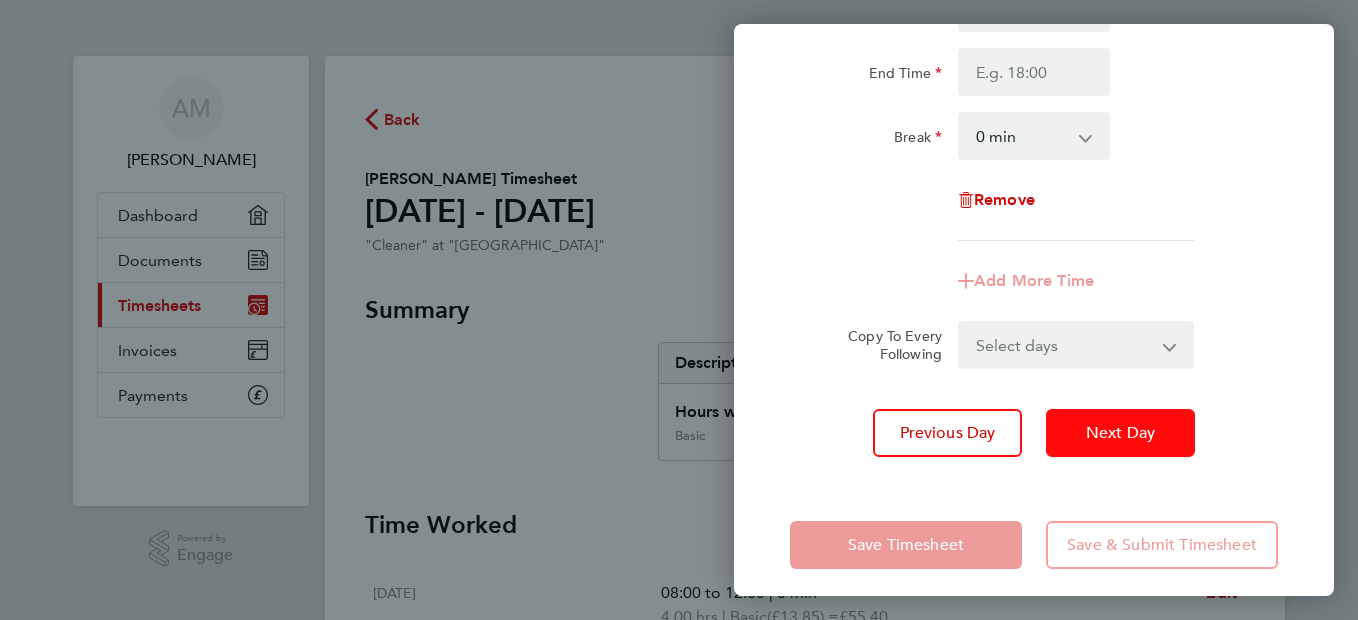 click on "Next Day" 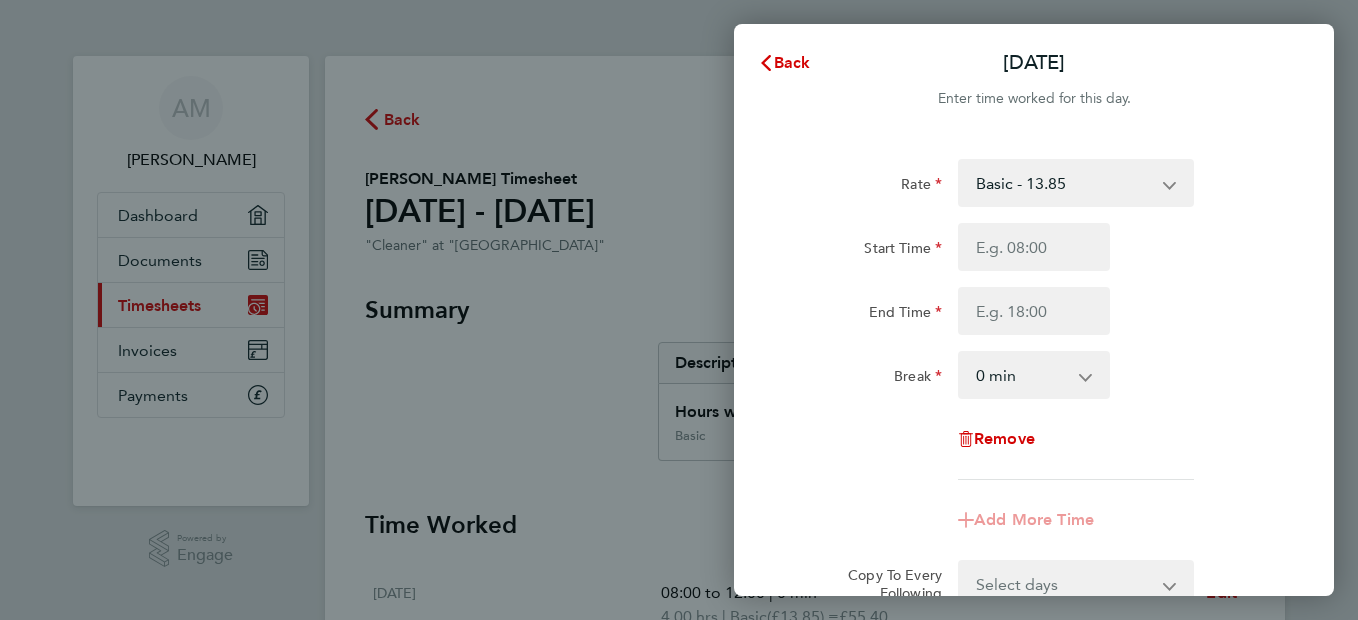 scroll, scrollTop: 0, scrollLeft: 0, axis: both 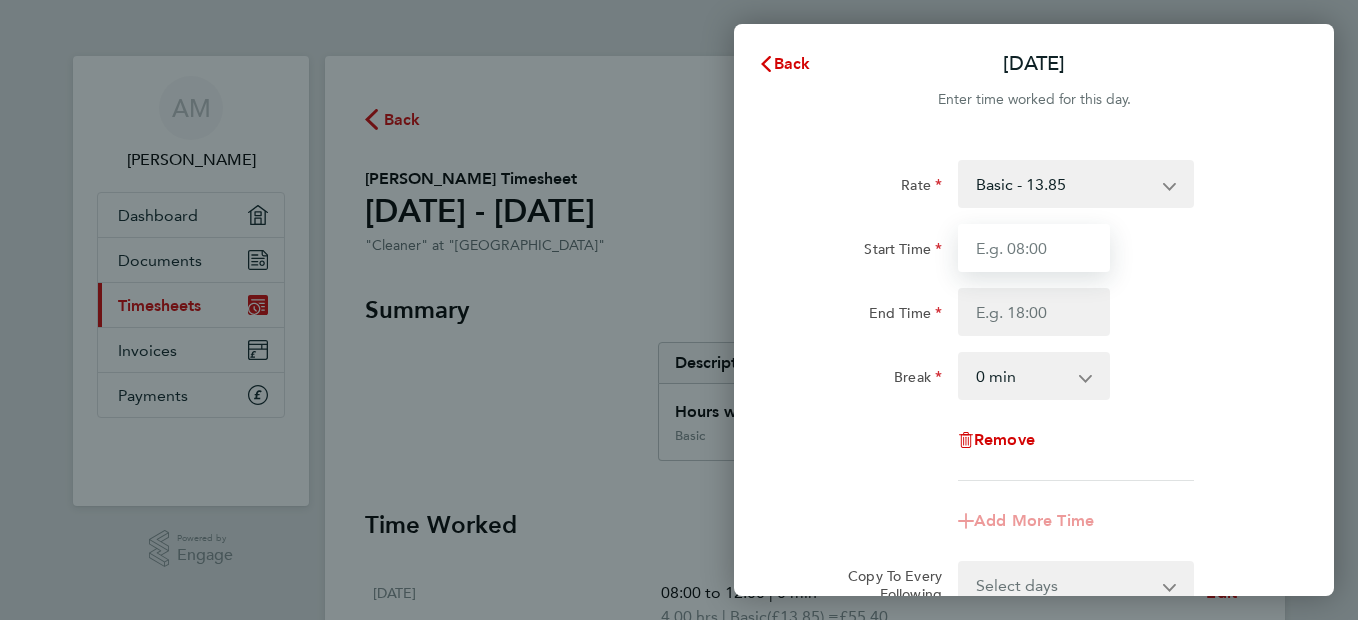 click on "Start Time" at bounding box center [1034, 248] 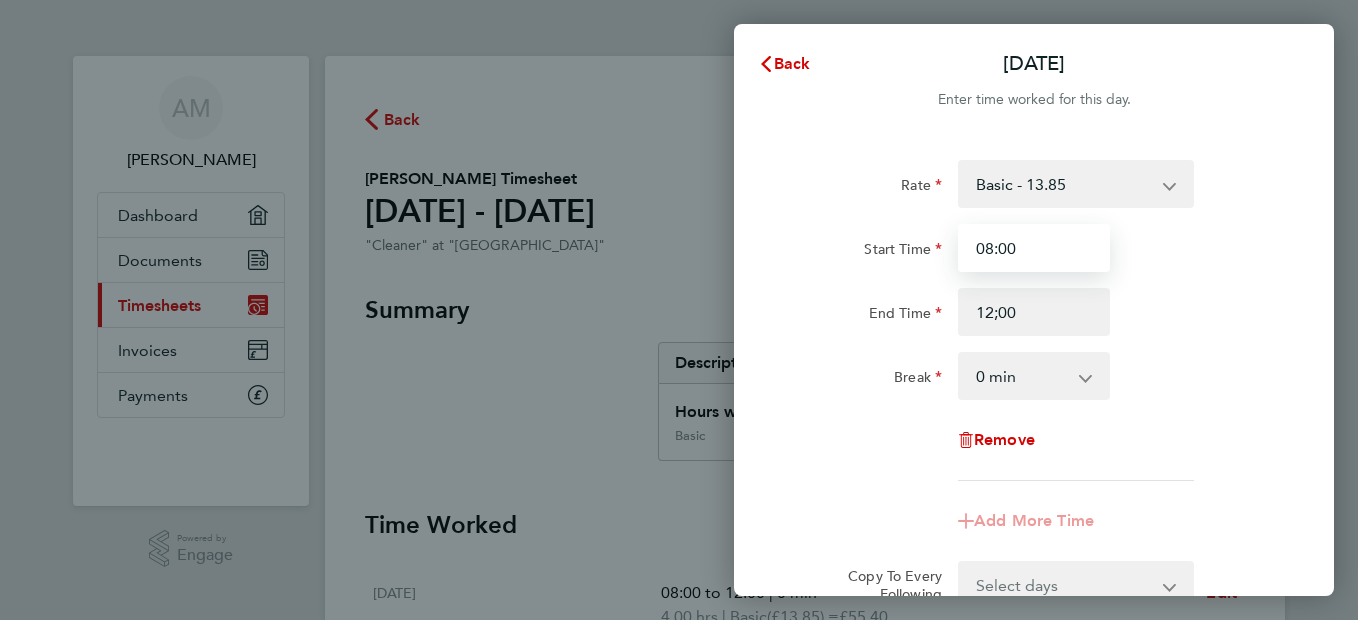 type on "12:00" 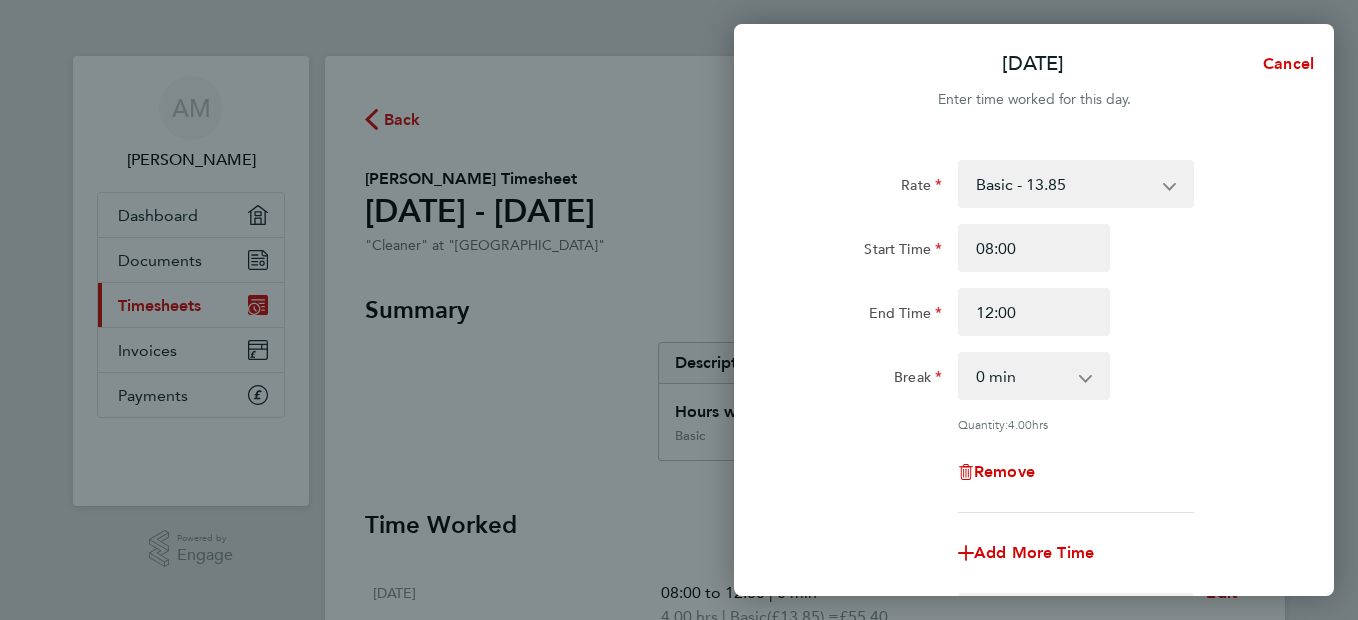 click on "Rate  Basic - 13.85
Start Time 08:00 End Time 12:00 Break  0 min   15 min   30 min   45 min   60 min   75 min   90 min
Quantity:  4.00  hrs
Remove" 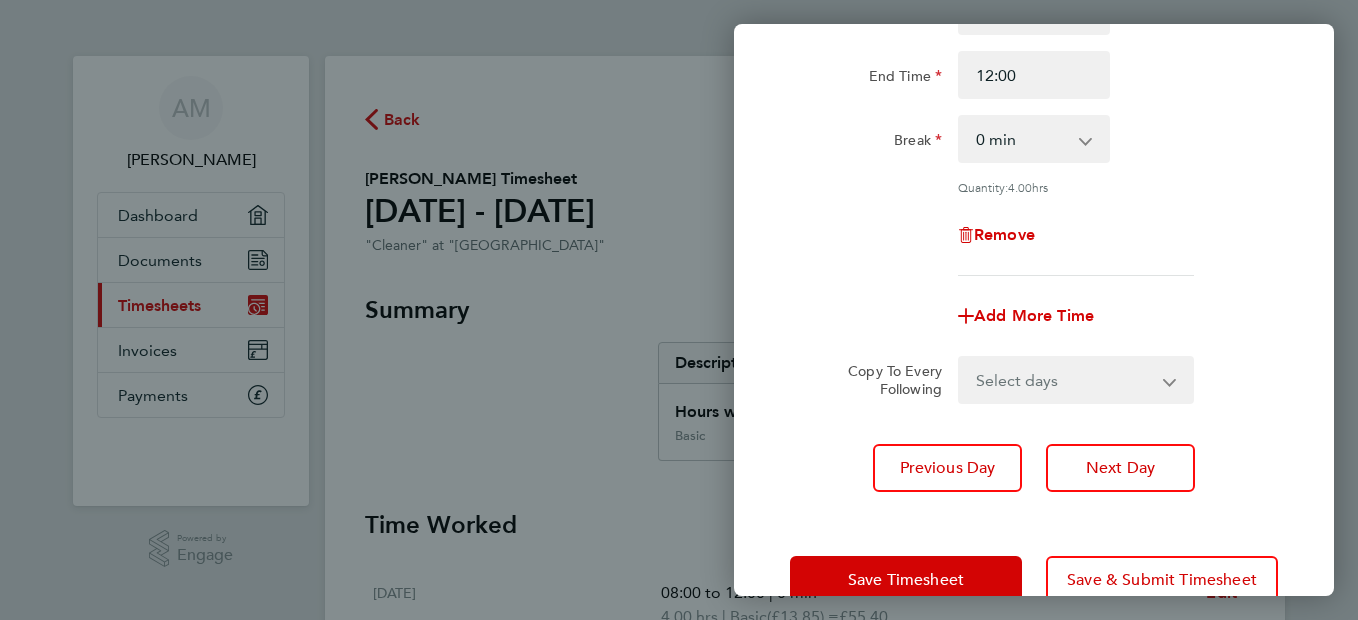 scroll, scrollTop: 240, scrollLeft: 0, axis: vertical 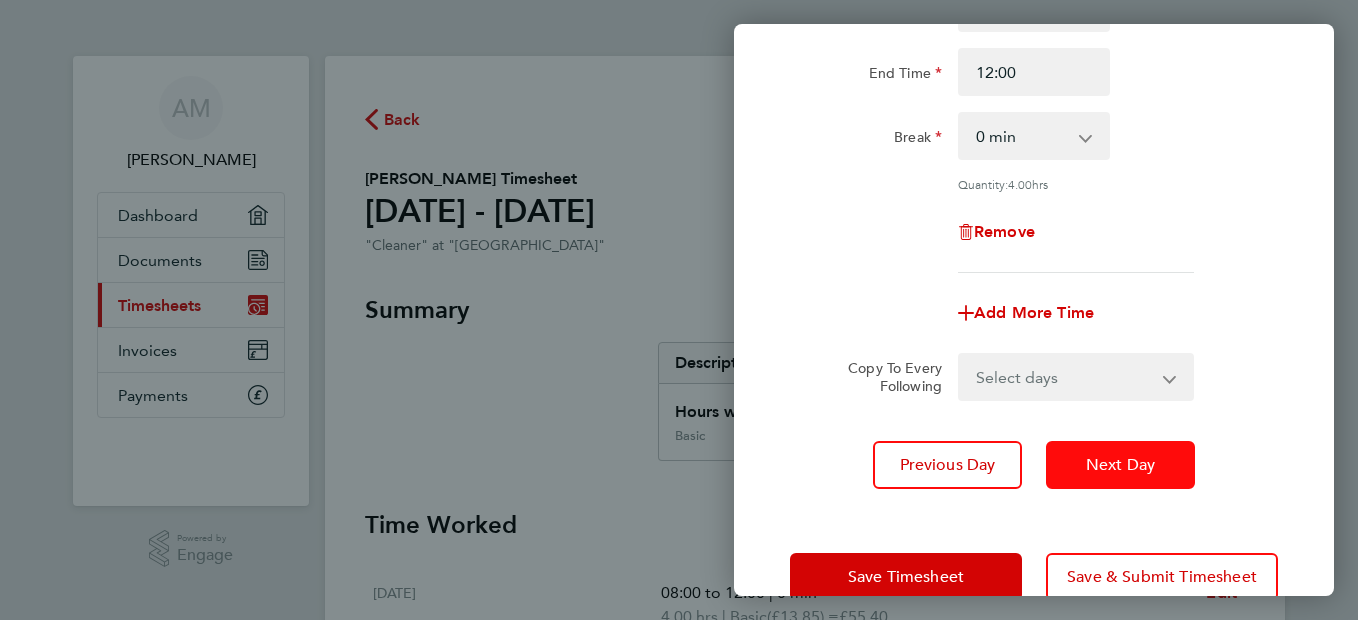 click on "Next Day" 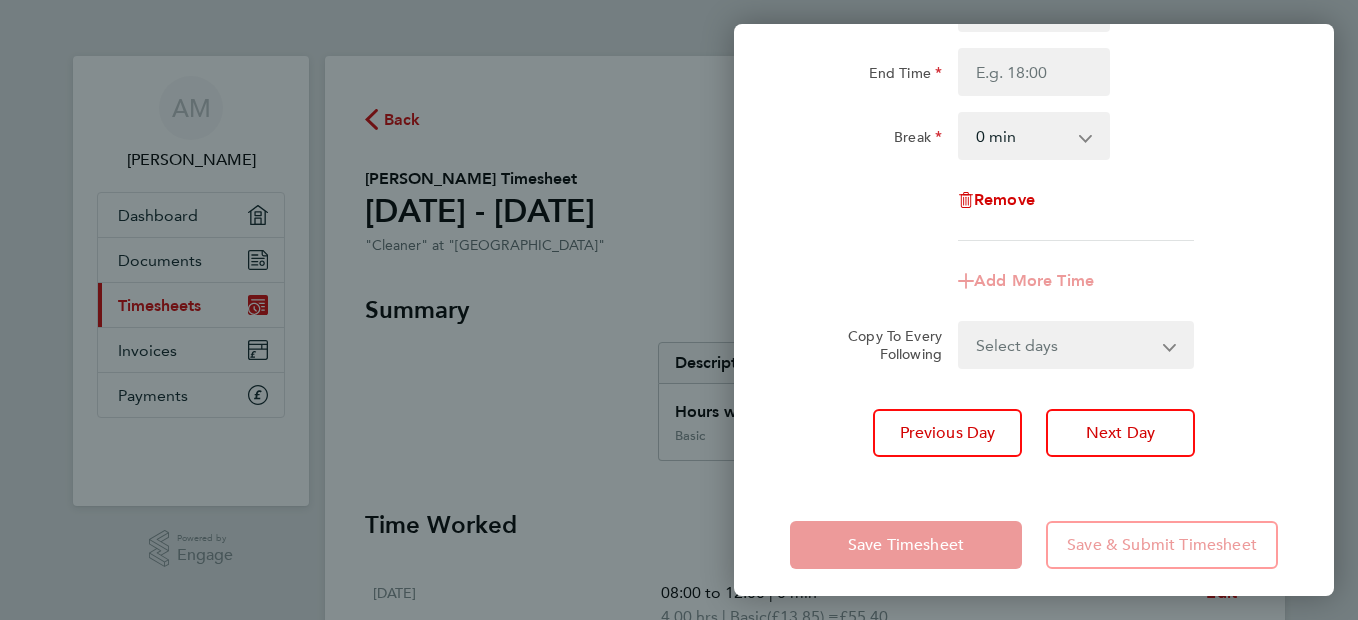 click on "Previous Day   Next Day" 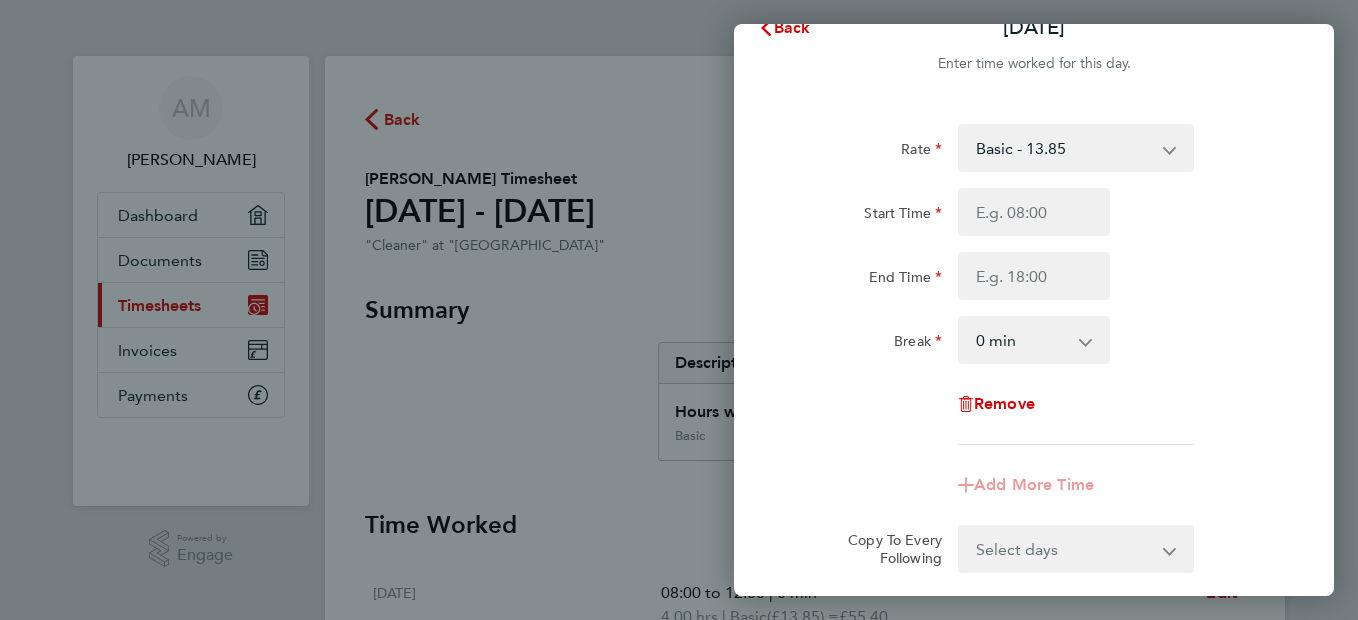 scroll, scrollTop: 0, scrollLeft: 0, axis: both 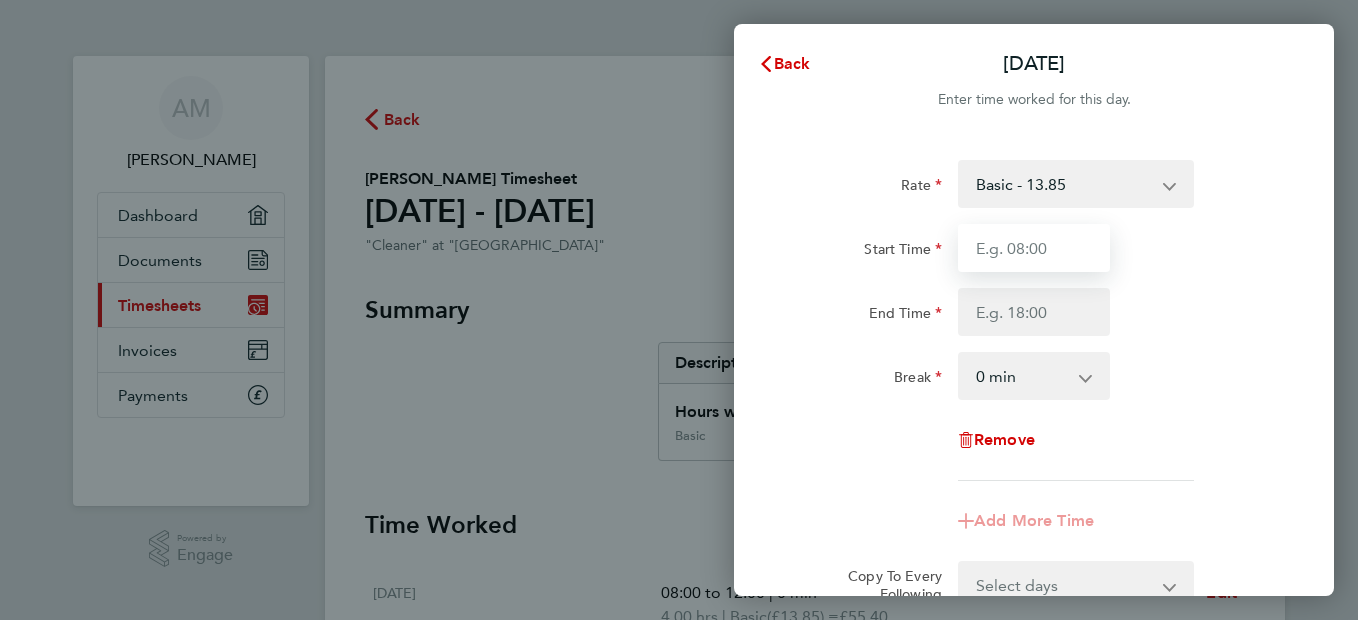 click on "Start Time" at bounding box center [1034, 248] 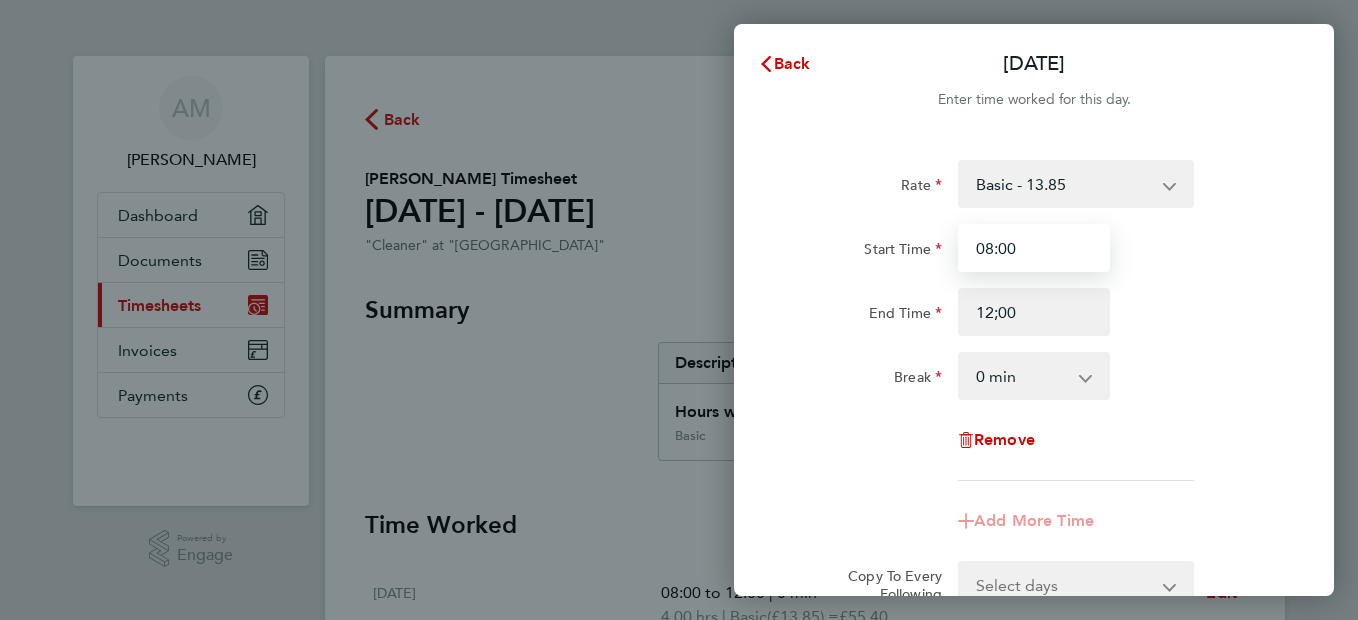 type on "12:00" 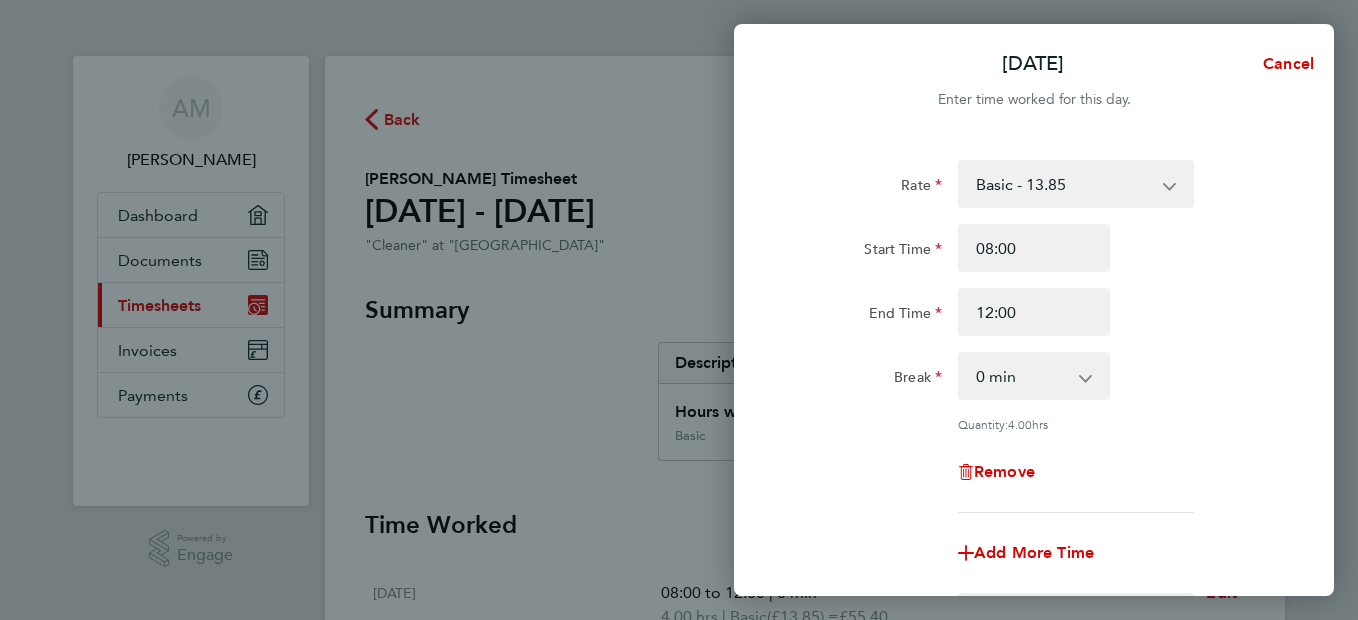 click on "Break  0 min   15 min   30 min   45 min   60 min   75 min   90 min" 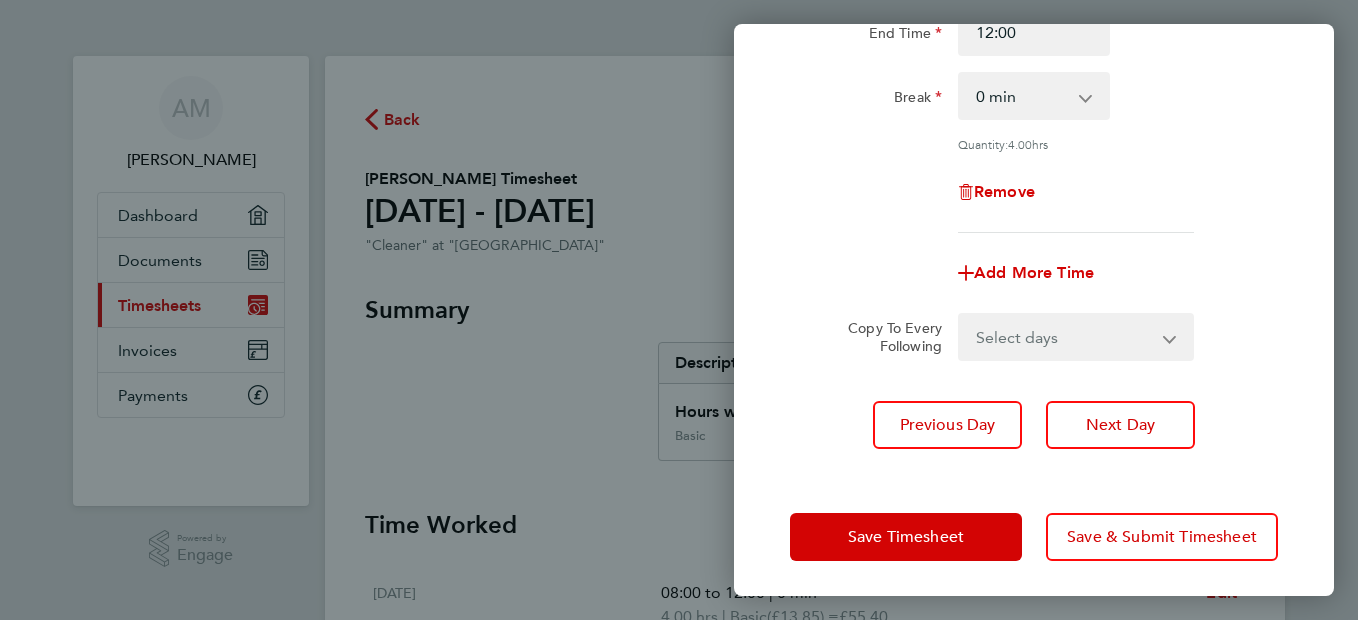 scroll, scrollTop: 283, scrollLeft: 0, axis: vertical 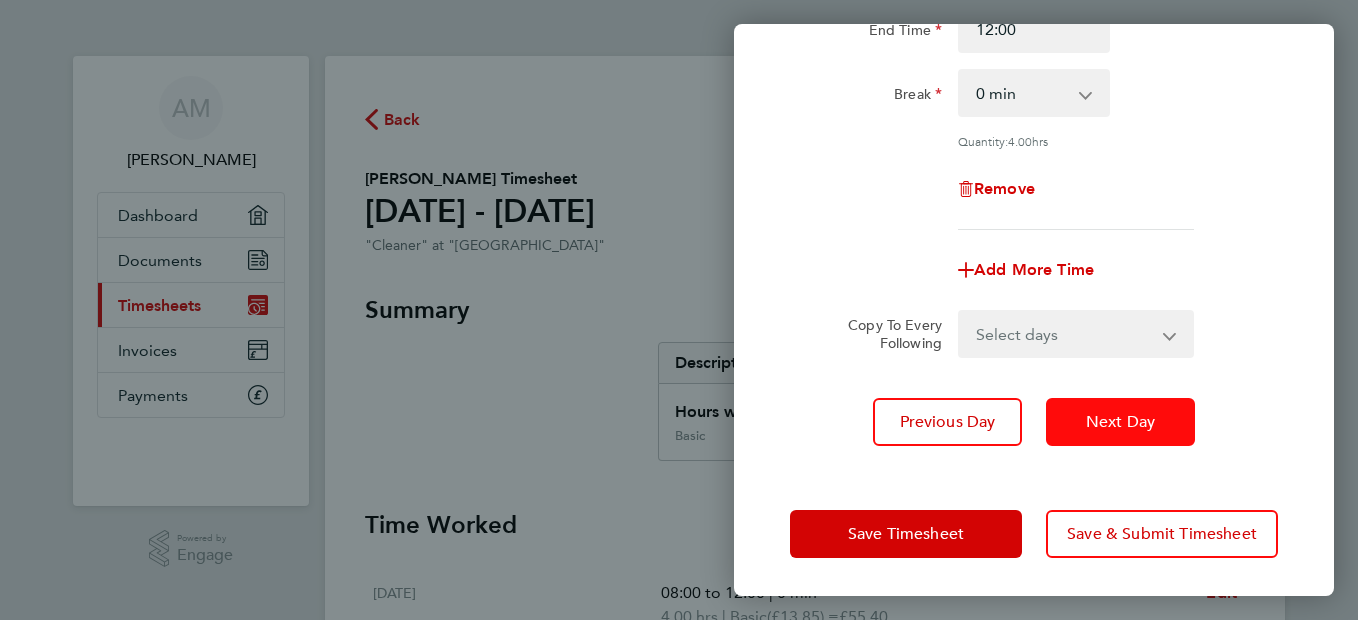 click on "Next Day" 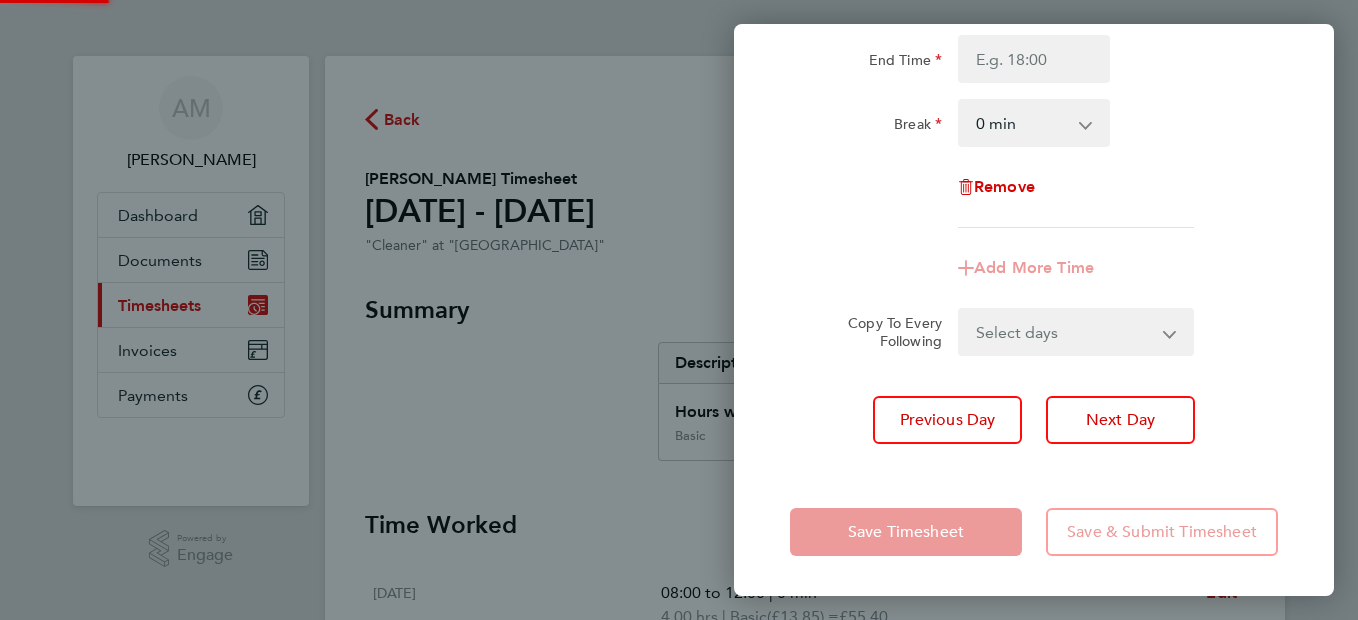 scroll, scrollTop: 253, scrollLeft: 0, axis: vertical 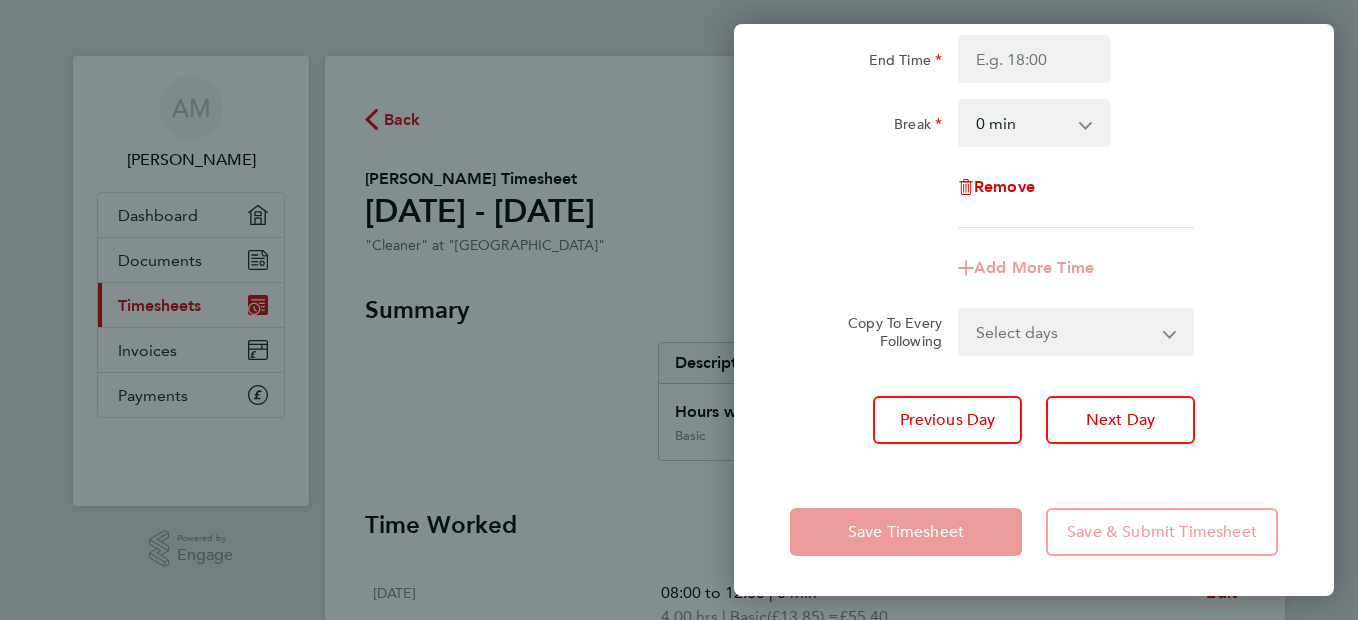 click on "Add More Time" 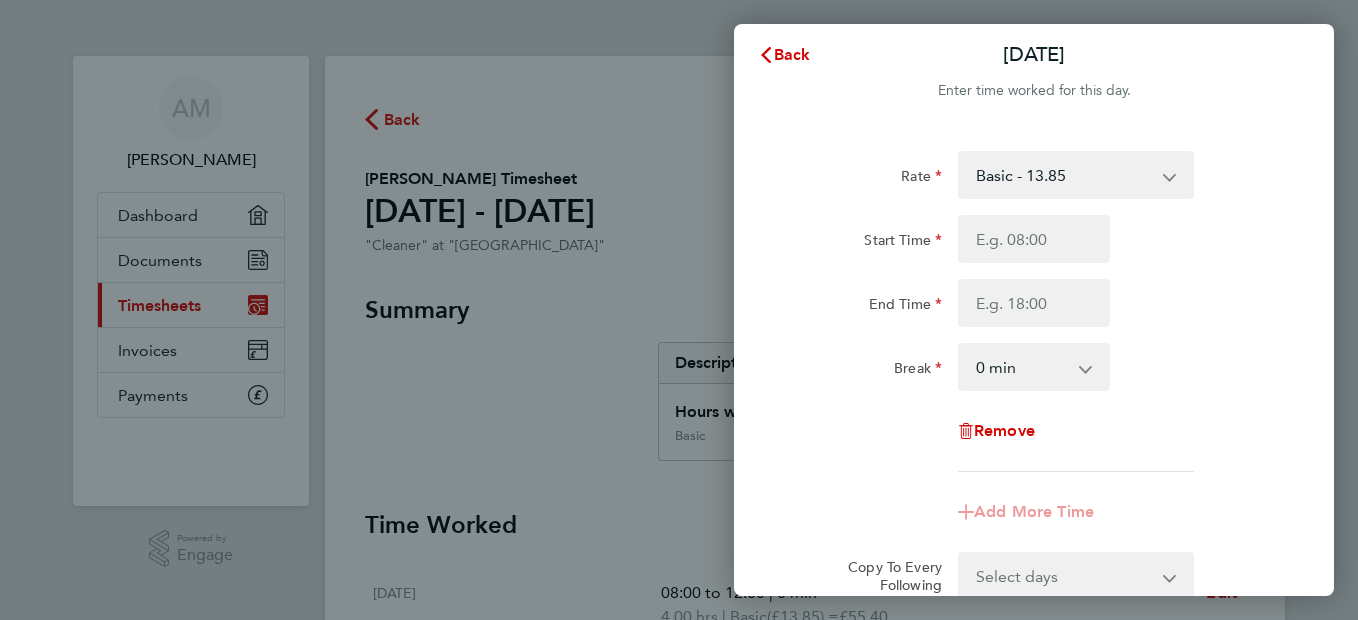 scroll, scrollTop: 0, scrollLeft: 0, axis: both 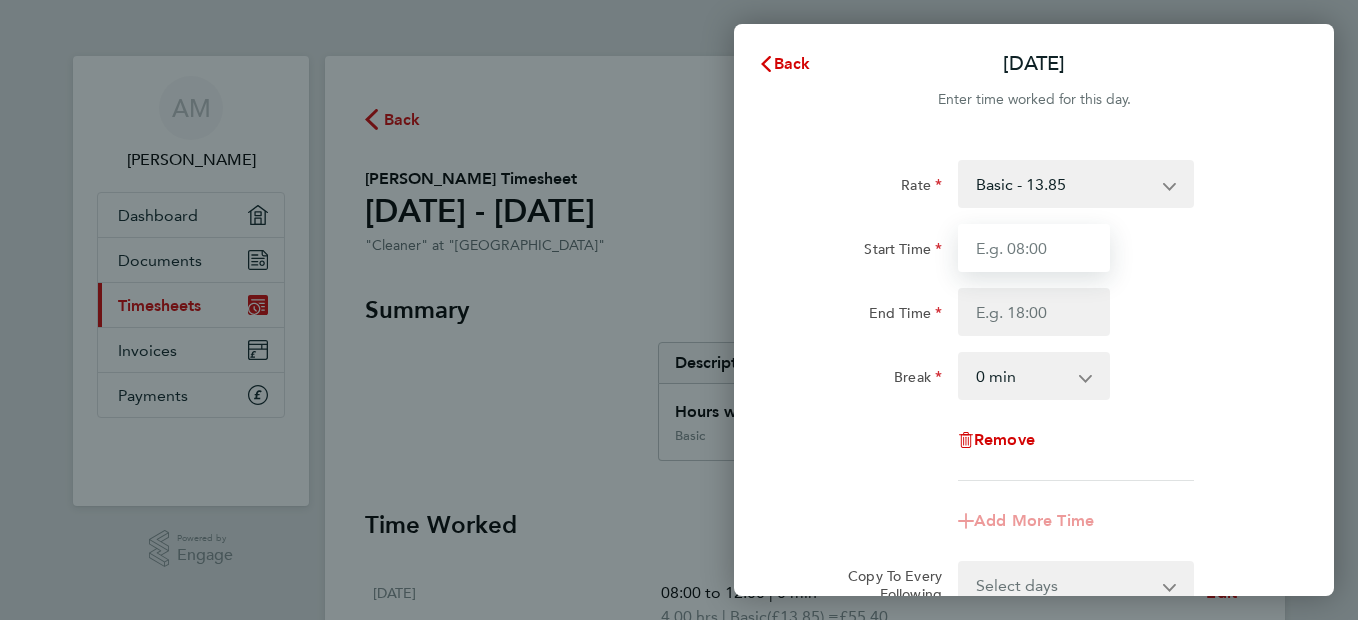 click on "Start Time" at bounding box center [1034, 248] 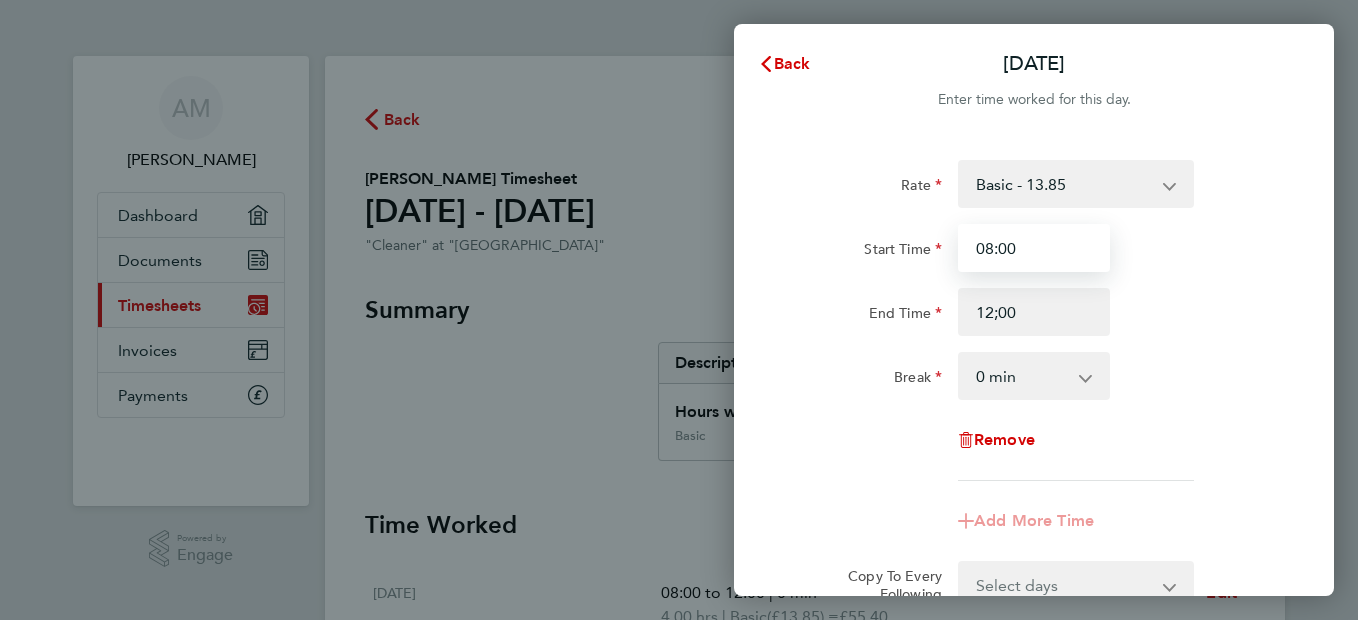 type on "12:00" 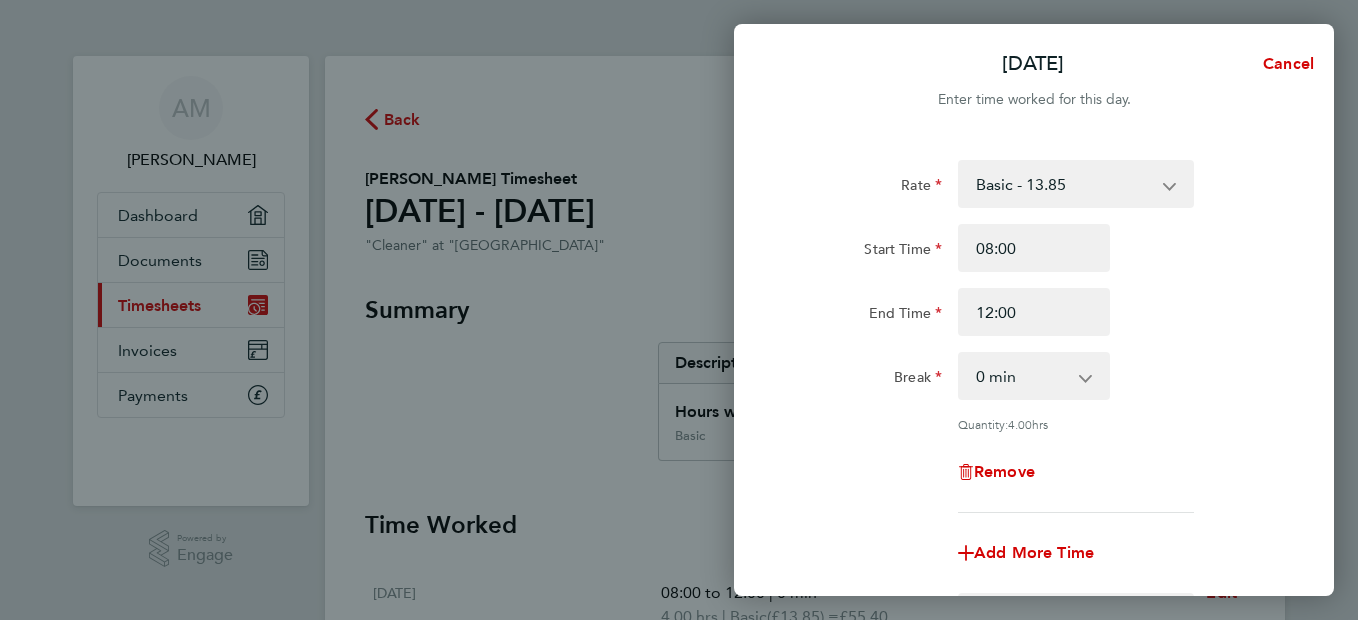 click on "Break  0 min   15 min   30 min   45 min   60 min   75 min   90 min" 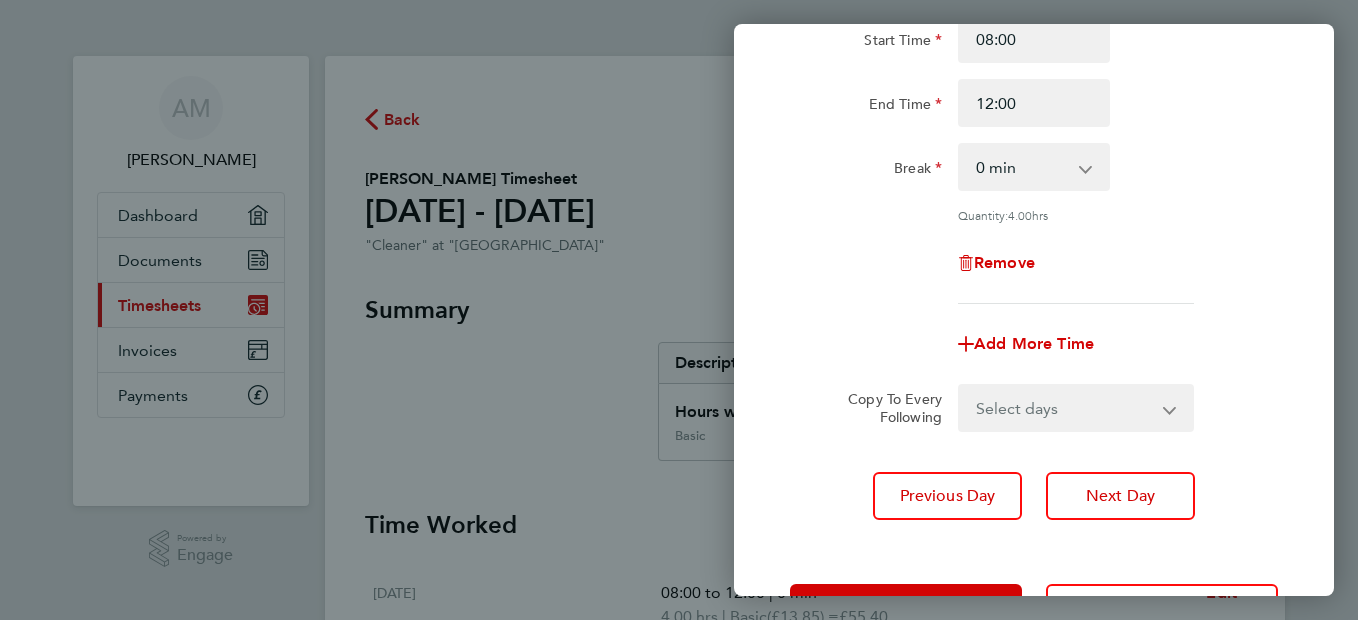 scroll, scrollTop: 240, scrollLeft: 0, axis: vertical 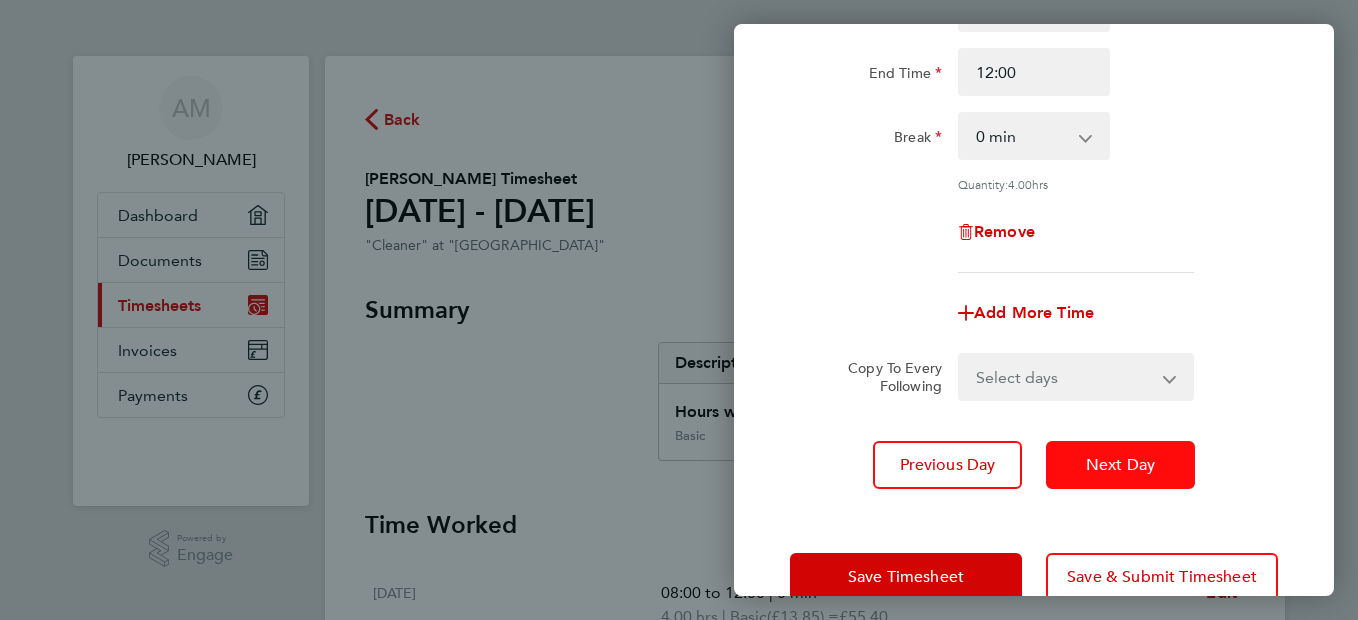 click on "Next Day" 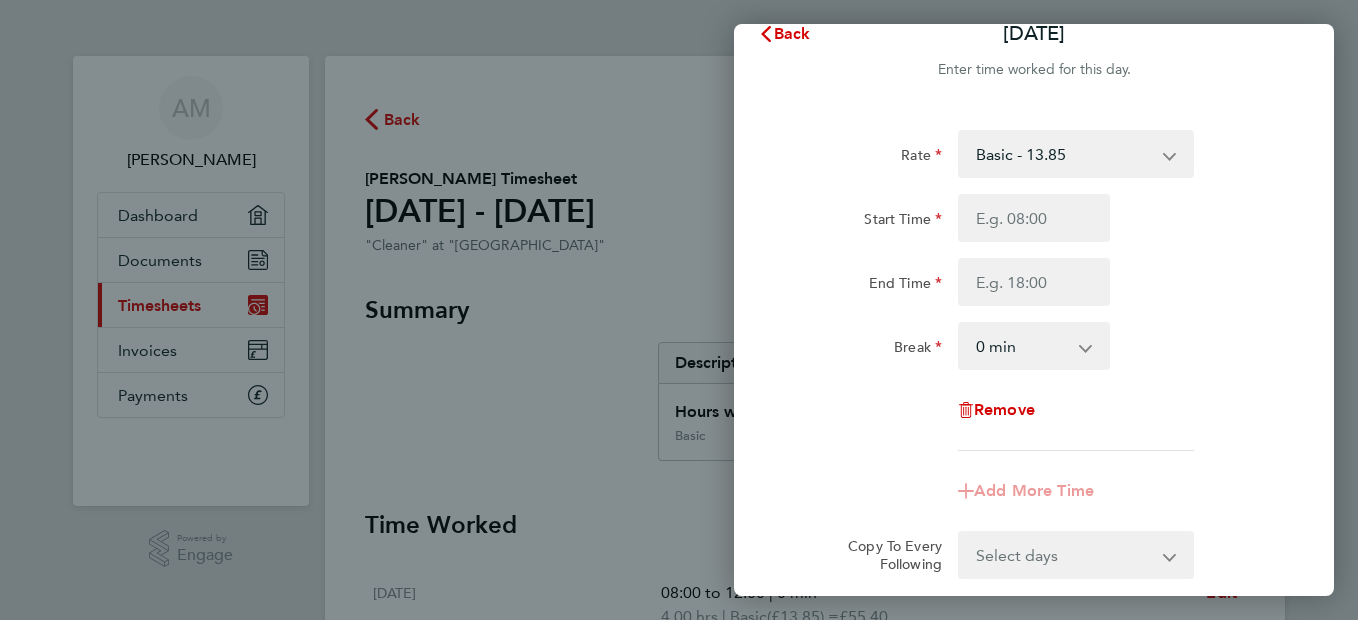 scroll, scrollTop: 0, scrollLeft: 0, axis: both 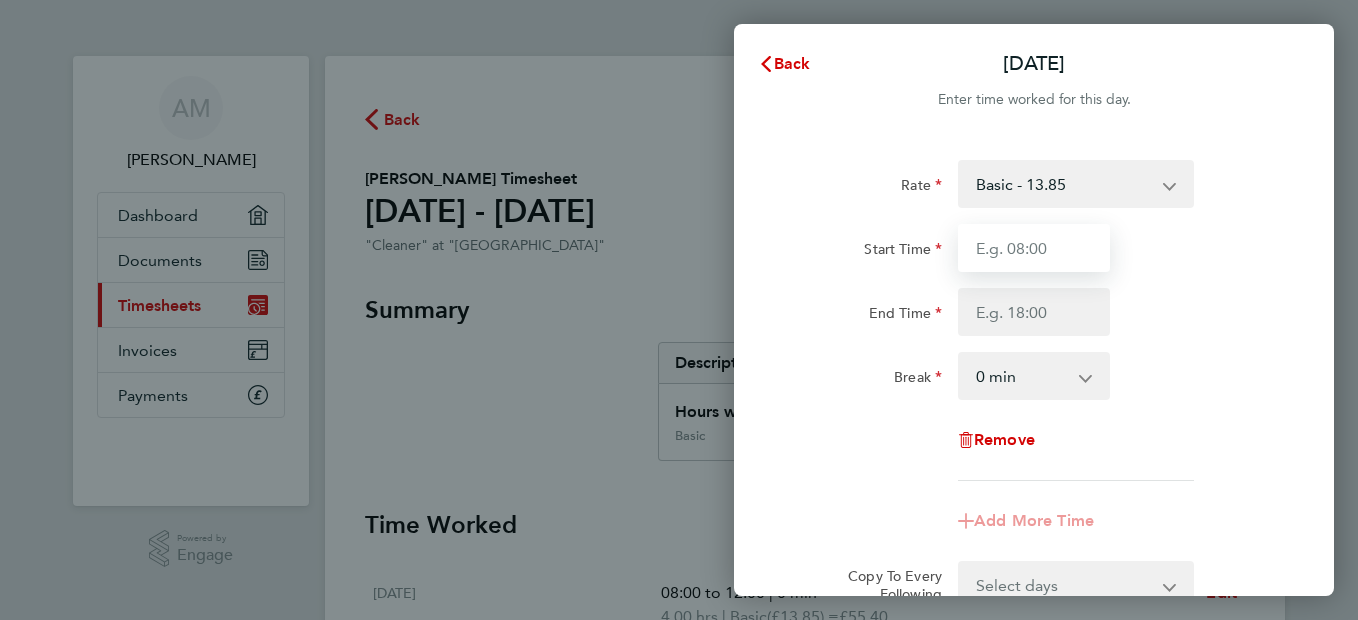click on "Start Time" at bounding box center [1034, 248] 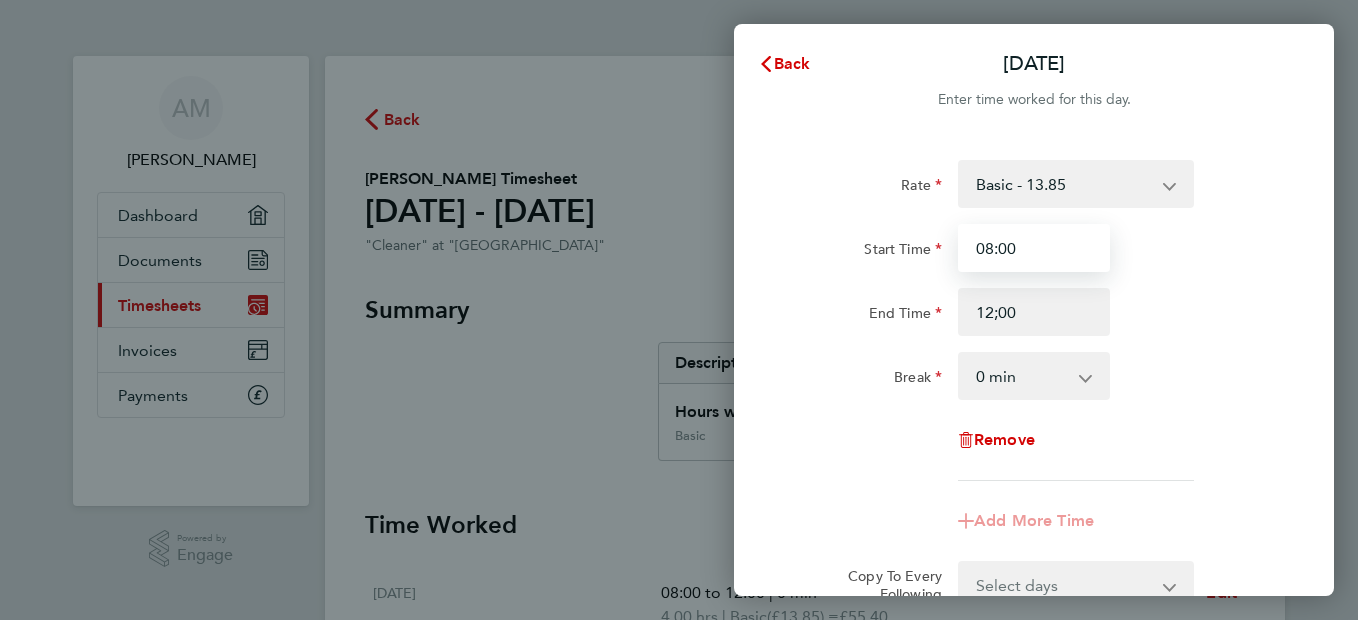 type on "12:00" 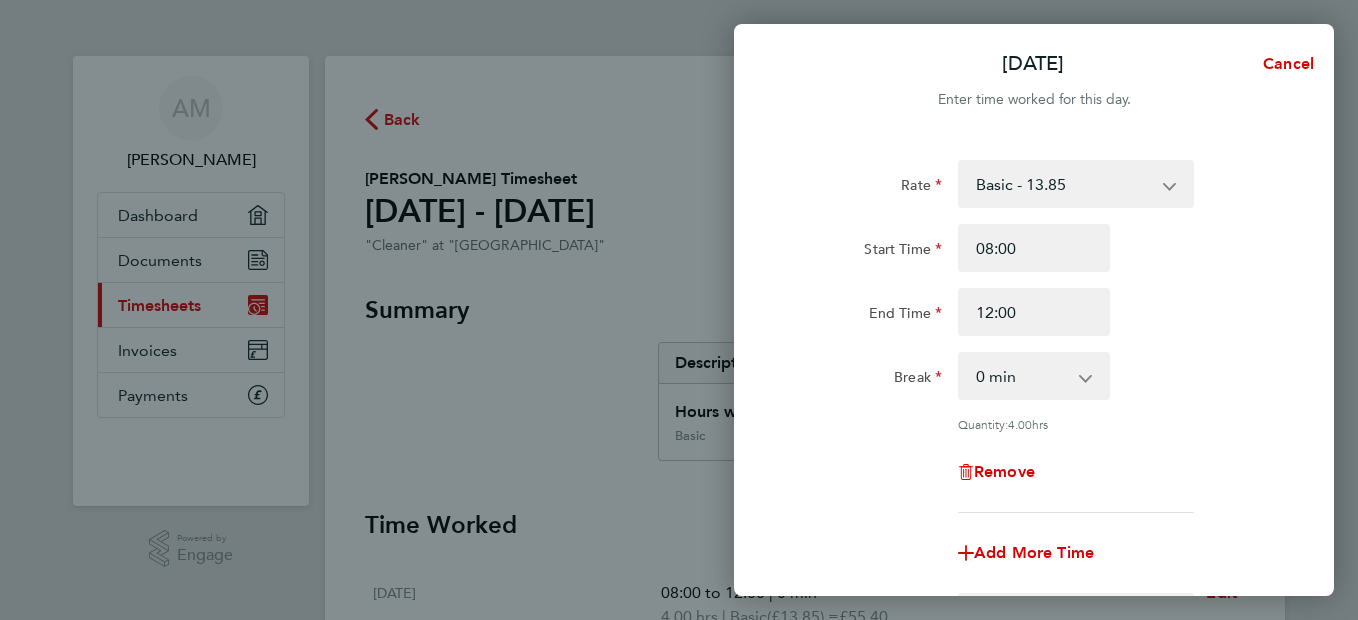 click on "Rate  Basic - 13.85
Start Time 08:00 End Time 12:00 Break  0 min   15 min   30 min   45 min   60 min   75 min   90 min
Quantity:  4.00  hrs
Remove" 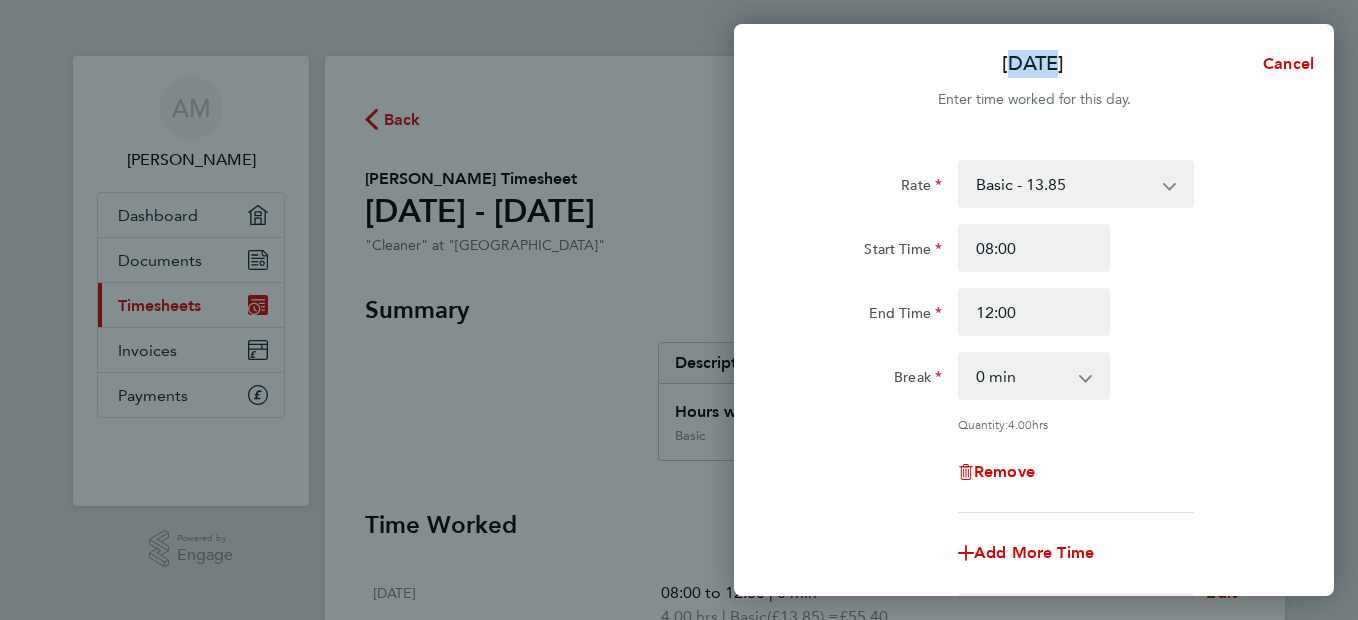 click on "[DATE]  Cancel  Enter time worked for this day.  Rate  Basic - 13.85
Start Time 08:00 End Time 12:00 Break  0 min   15 min   30 min   45 min   60 min   75 min   90 min
Quantity:  4.00  hrs
Remove
Add More Time  Copy To Every Following  Select days   [DATE]
Previous Day   Next Day   Save Timesheet   Save & Submit Timesheet" 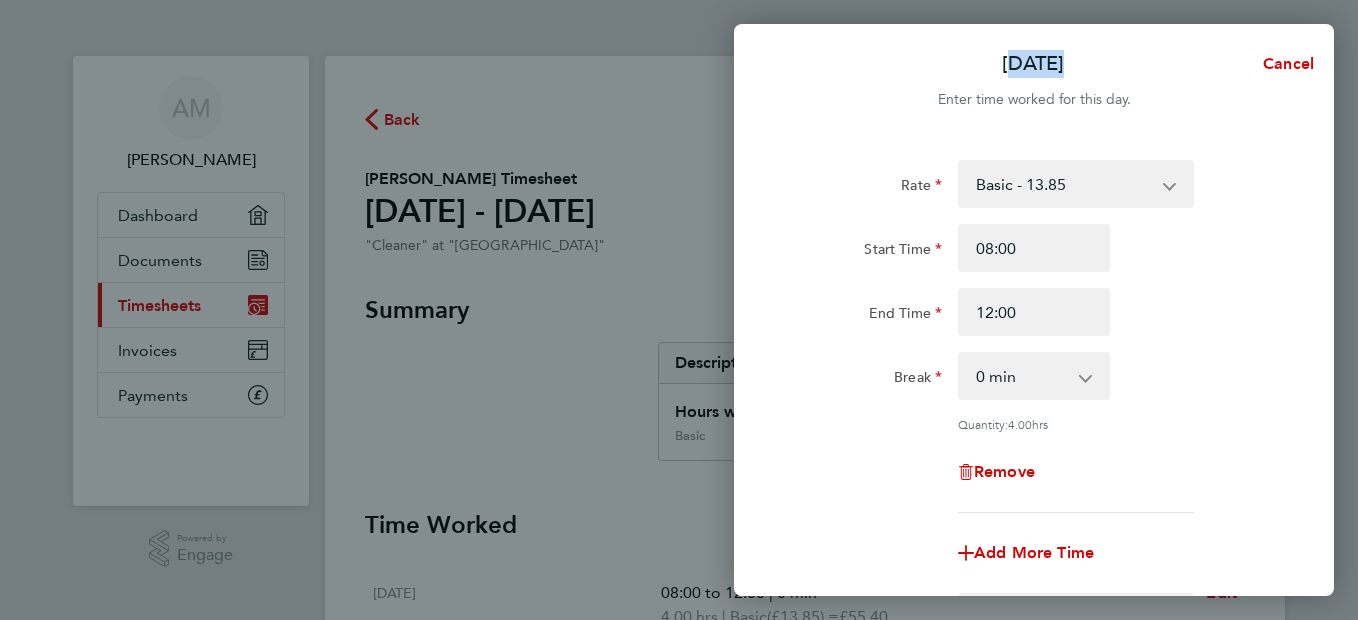 click on "Rate  Basic - 13.85
Start Time 08:00 End Time 12:00 Break  0 min   15 min   30 min   45 min   60 min   75 min   90 min
Quantity:  4.00  hrs
Remove" 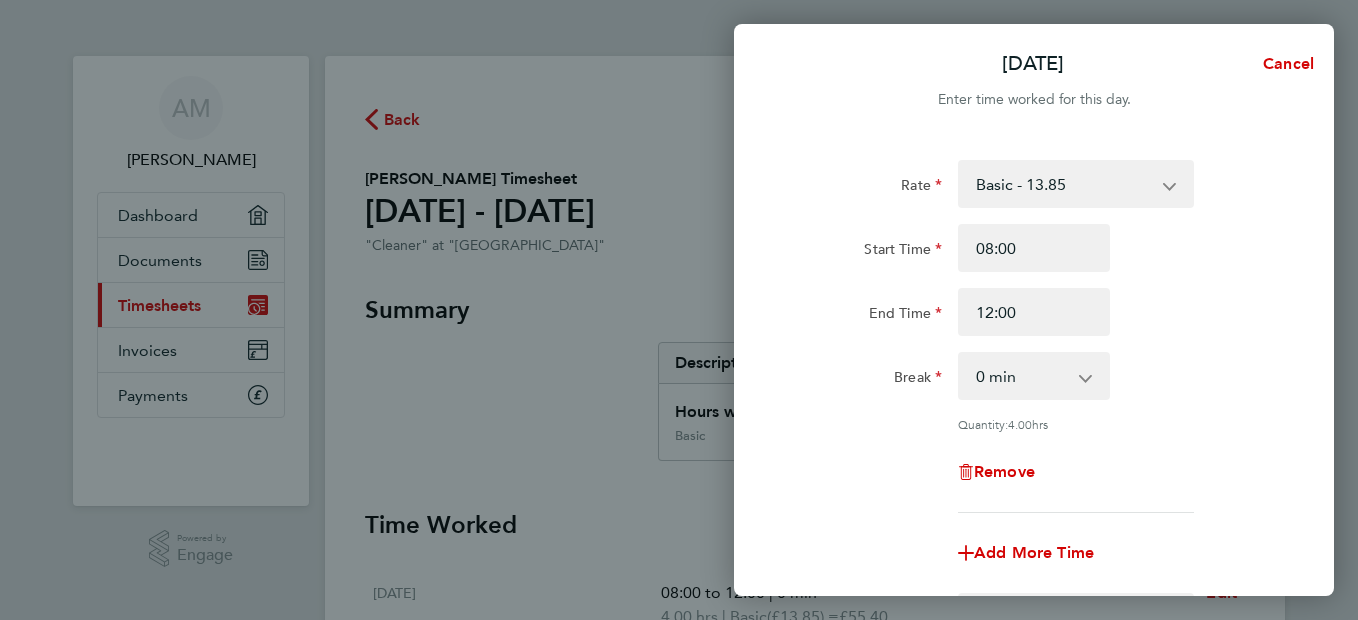 click on "Remove" 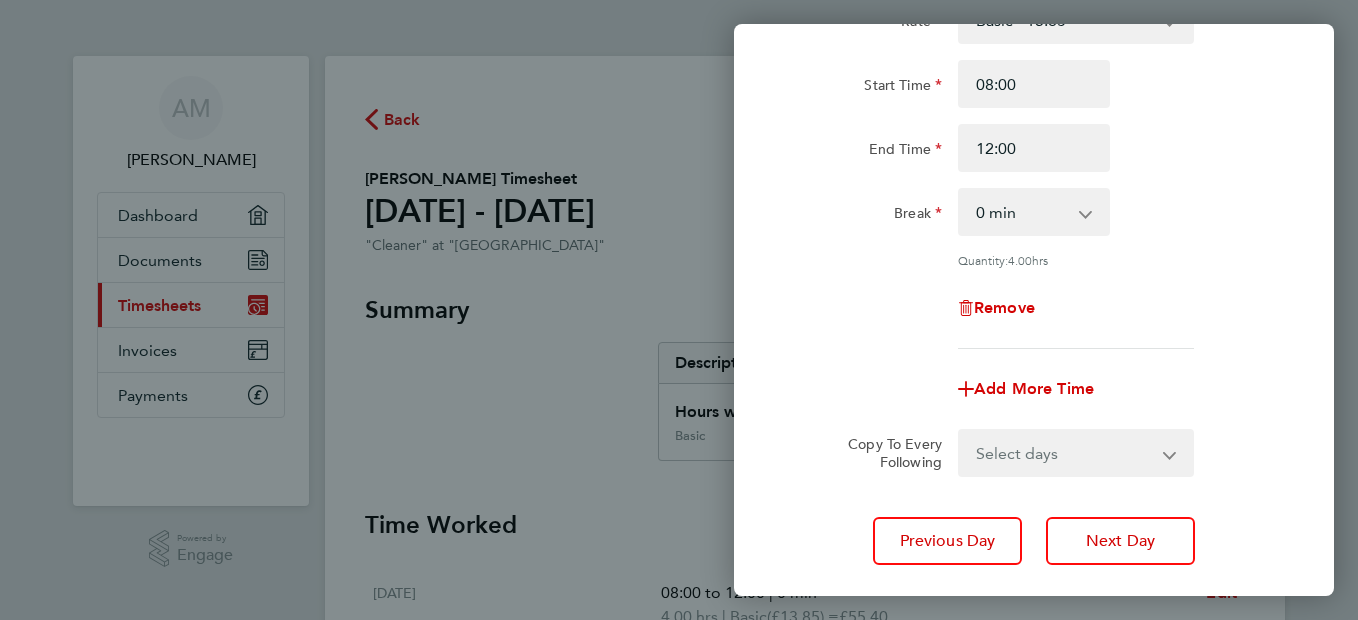 scroll, scrollTop: 200, scrollLeft: 0, axis: vertical 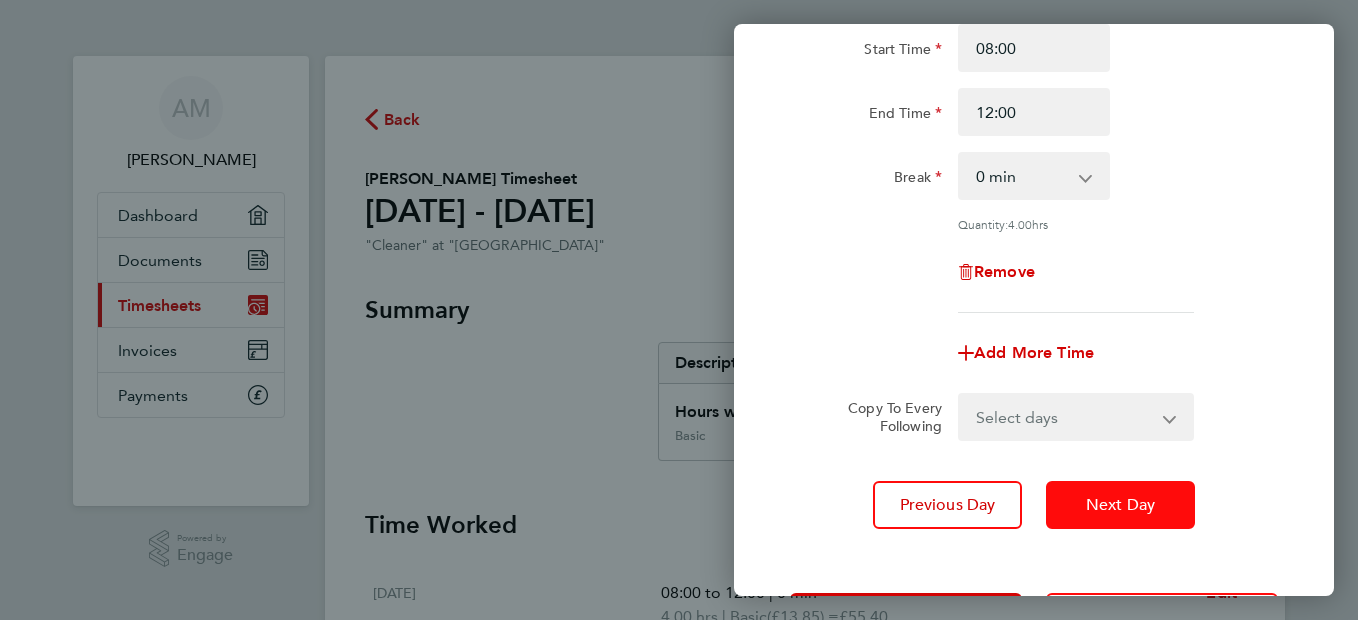 click on "Next Day" 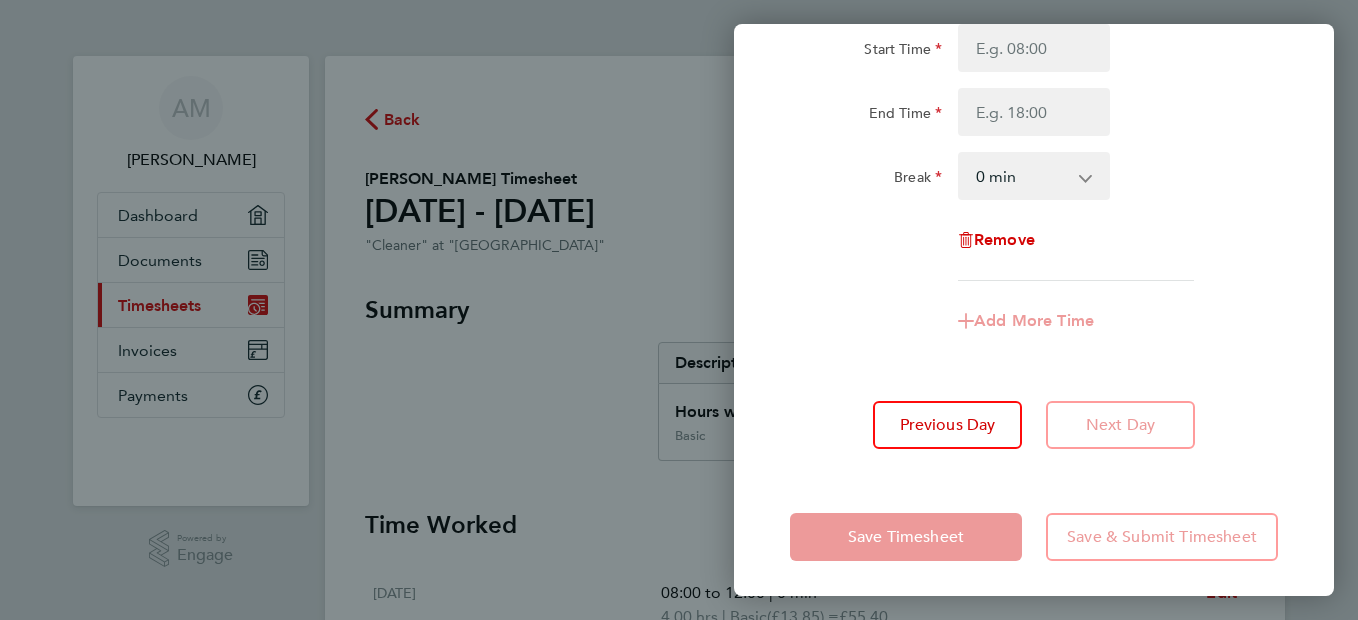 click on "Break  0 min   15 min   30 min   45 min   60 min   75 min   90 min" 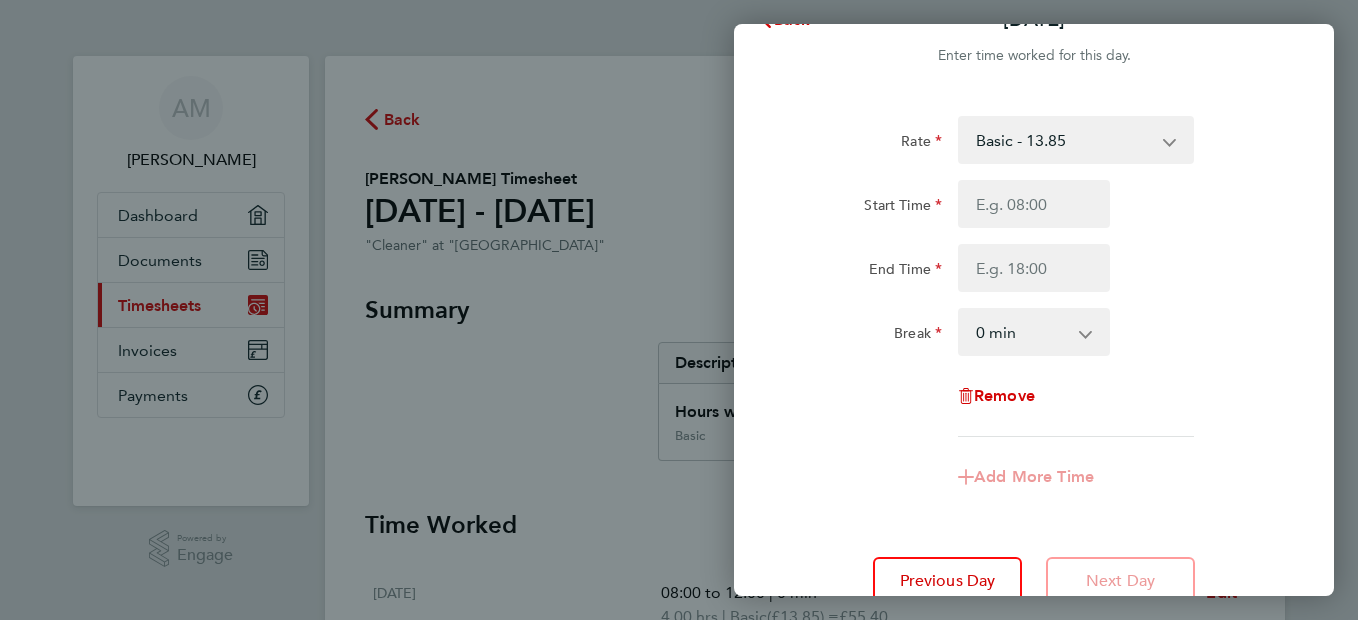 scroll, scrollTop: 0, scrollLeft: 0, axis: both 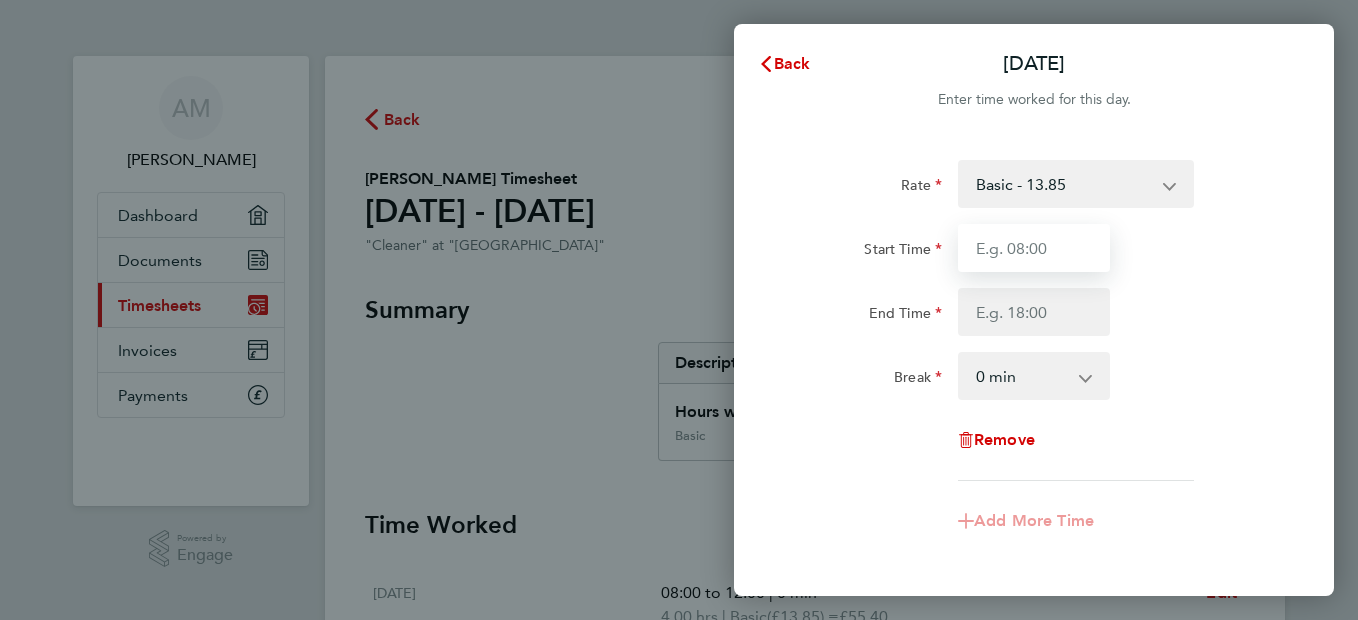 click on "Start Time" at bounding box center (1034, 248) 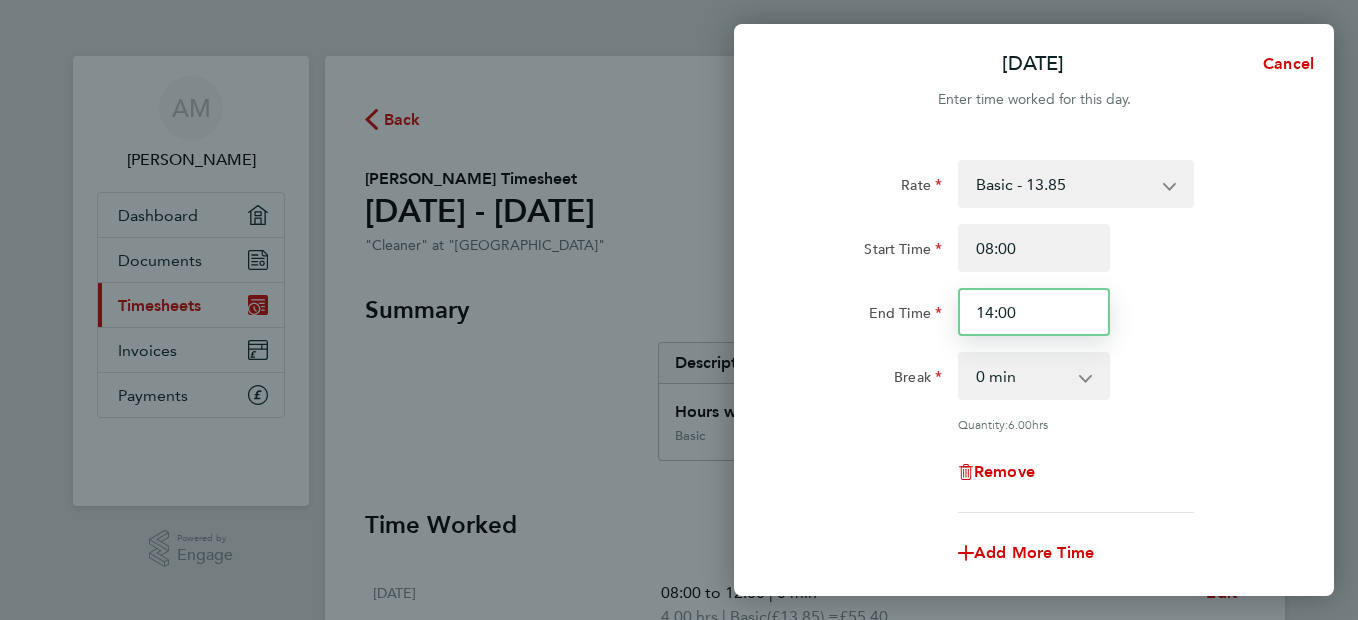 click on "14:00" at bounding box center (1034, 312) 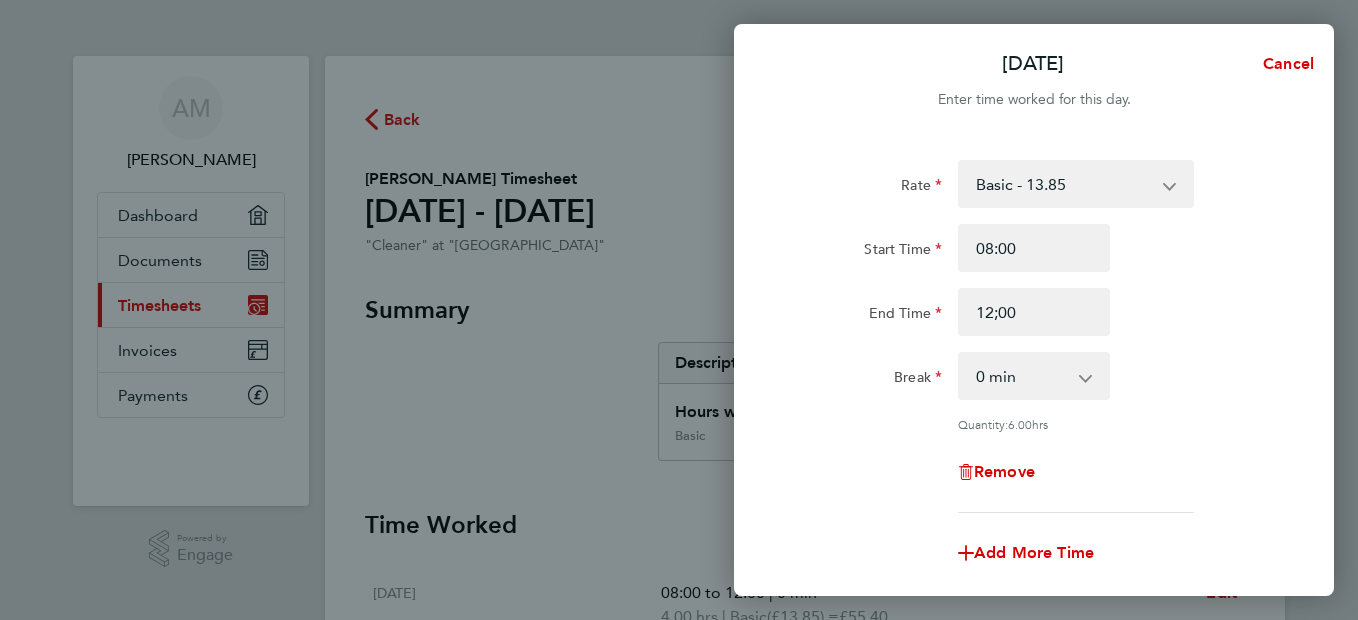 click on "Break  0 min   15 min   30 min   45 min   60 min   75 min   90 min" 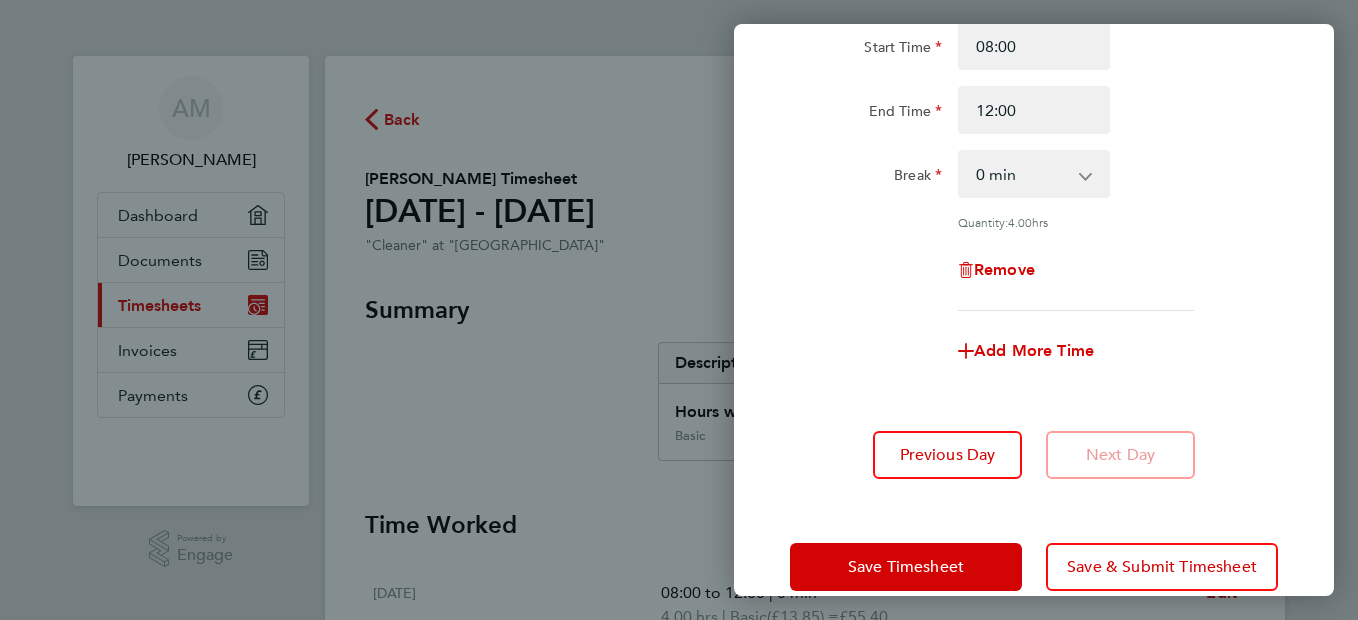 scroll, scrollTop: 235, scrollLeft: 0, axis: vertical 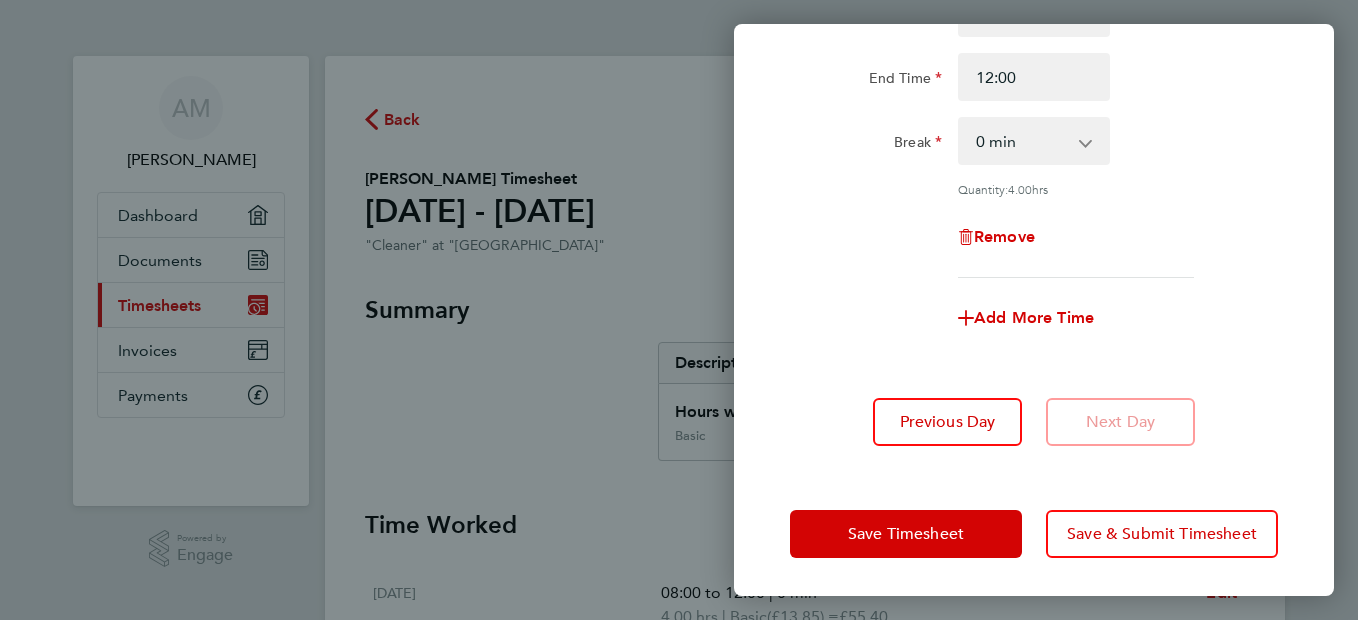 click on "Save Timesheet   Save & Submit Timesheet" 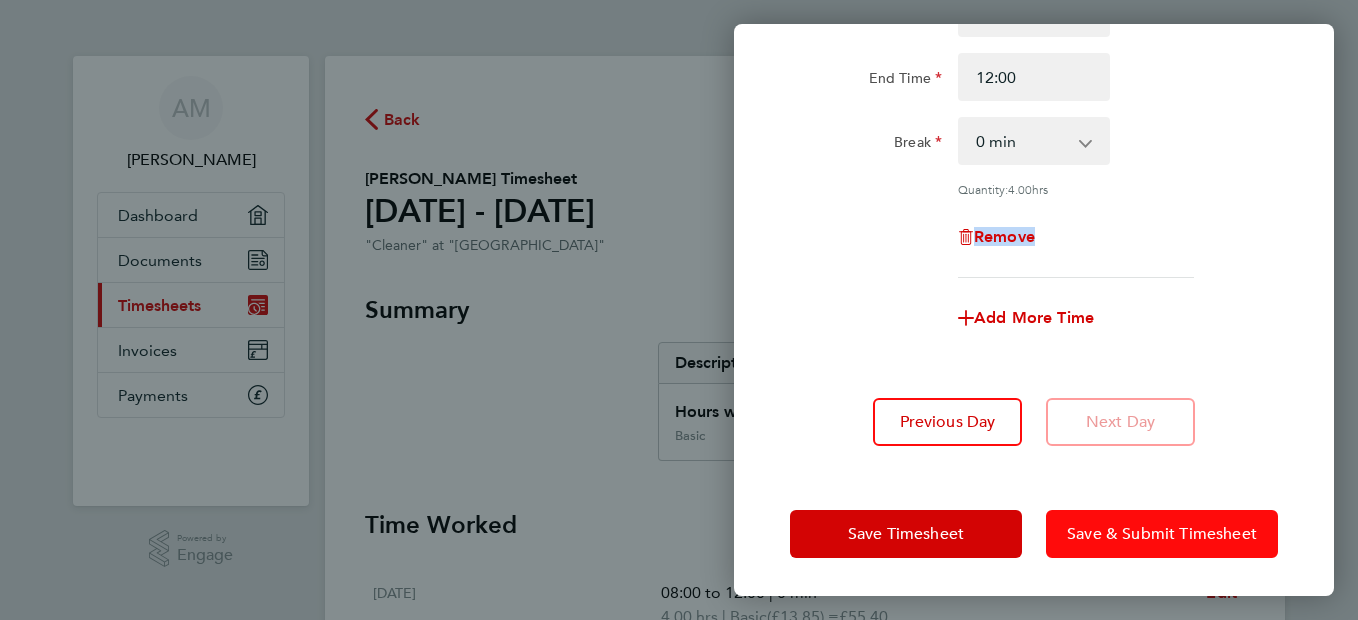 click on "Save & Submit Timesheet" 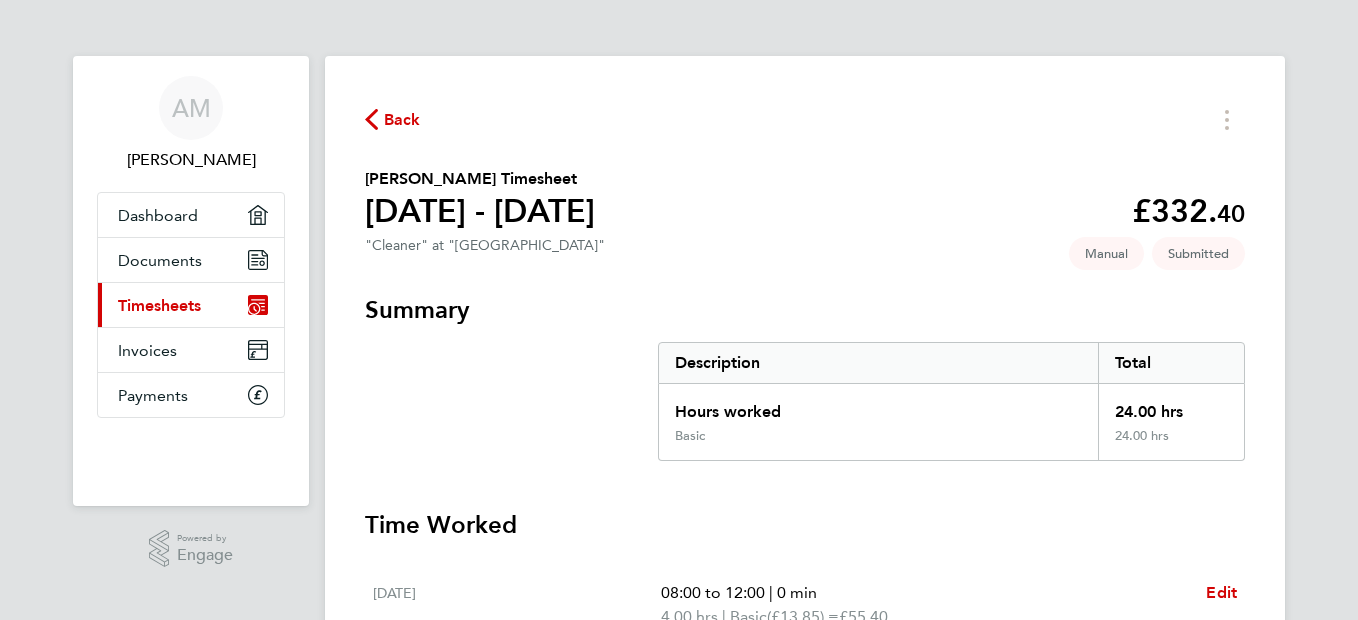 click on "AM   [PERSON_NAME]   Applications:   Dashboard
Documents
Current page:   Timesheets
Invoices
Payments
.st0{fill:#C0C1C2;}
Powered by Engage
Back
[PERSON_NAME] Timesheet   [DATE] - [DATE]   £332. 40  "Cleaner" at "[GEOGRAPHIC_DATA]"   Submitted   Manual   Summary   Description   Total   Hours worked   24.00 hrs   Basic   24.00 hrs   Time Worked   [DATE]   08:00 to 12:00   |   0 min   4.00 hrs   |   Basic   (£13.85) =   £55.40   Edit   [DATE]   Add time for [DATE]   Add time for [DATE]   [DATE]   08:00 to 12:00   |   0 min   4.00 hrs   |   Basic   (£13.85) =   £55.40   Edit   [DATE]   08:00 to 12:00   |   0 min   4.00 hrs   |   Basic   (£13.85) =   £55.40   Edit   [DATE]   08:00 to 12:00   |   0 min   4.00 hrs" at bounding box center [679, 646] 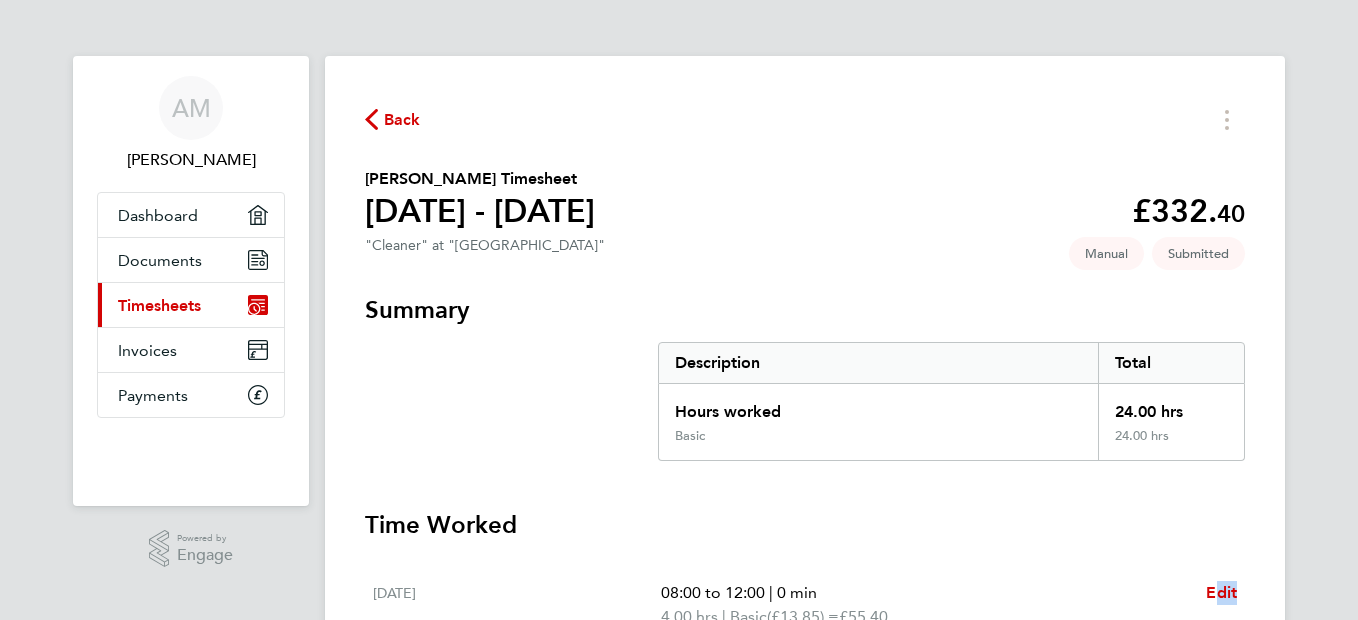 click on "Summary" at bounding box center (805, 310) 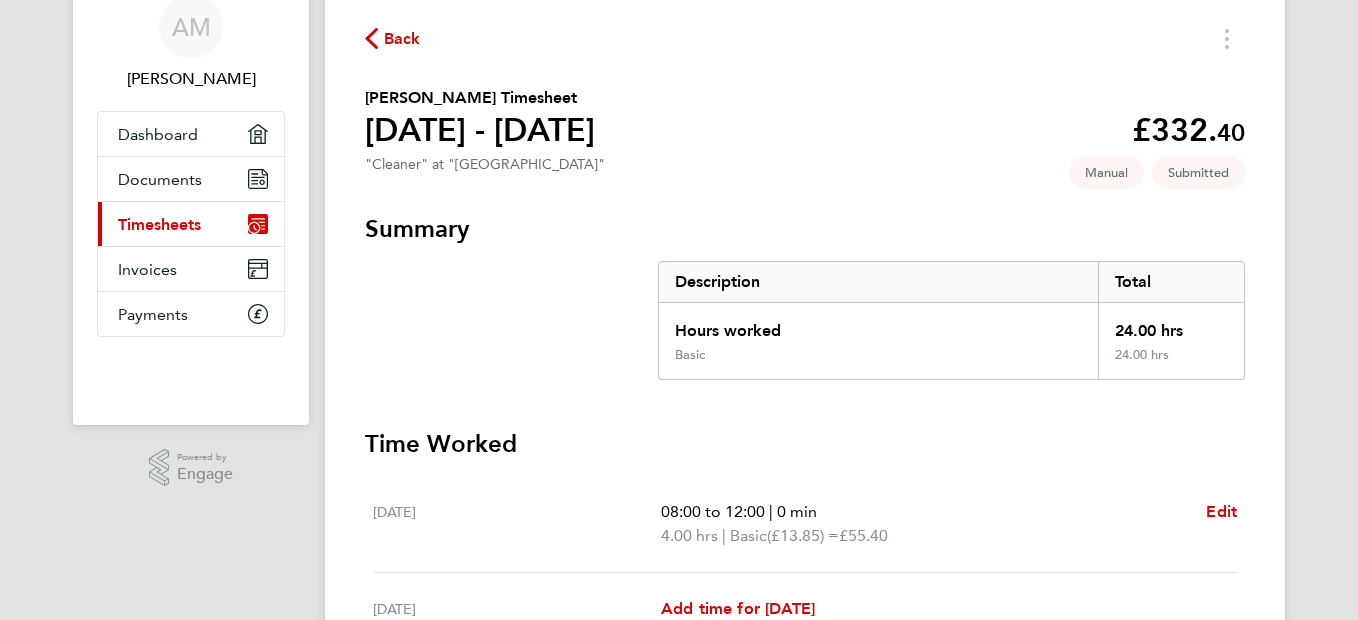 scroll, scrollTop: 0, scrollLeft: 0, axis: both 